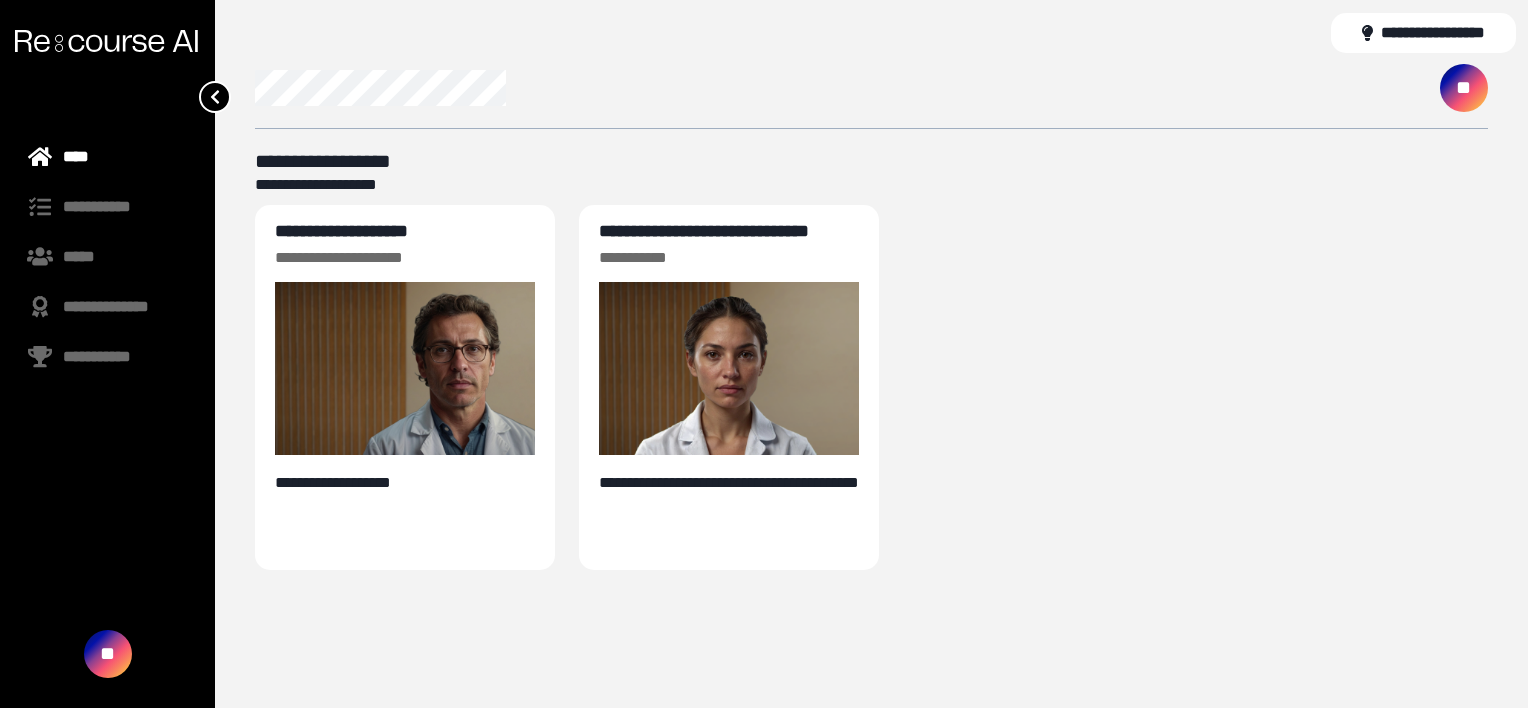 scroll, scrollTop: 0, scrollLeft: 0, axis: both 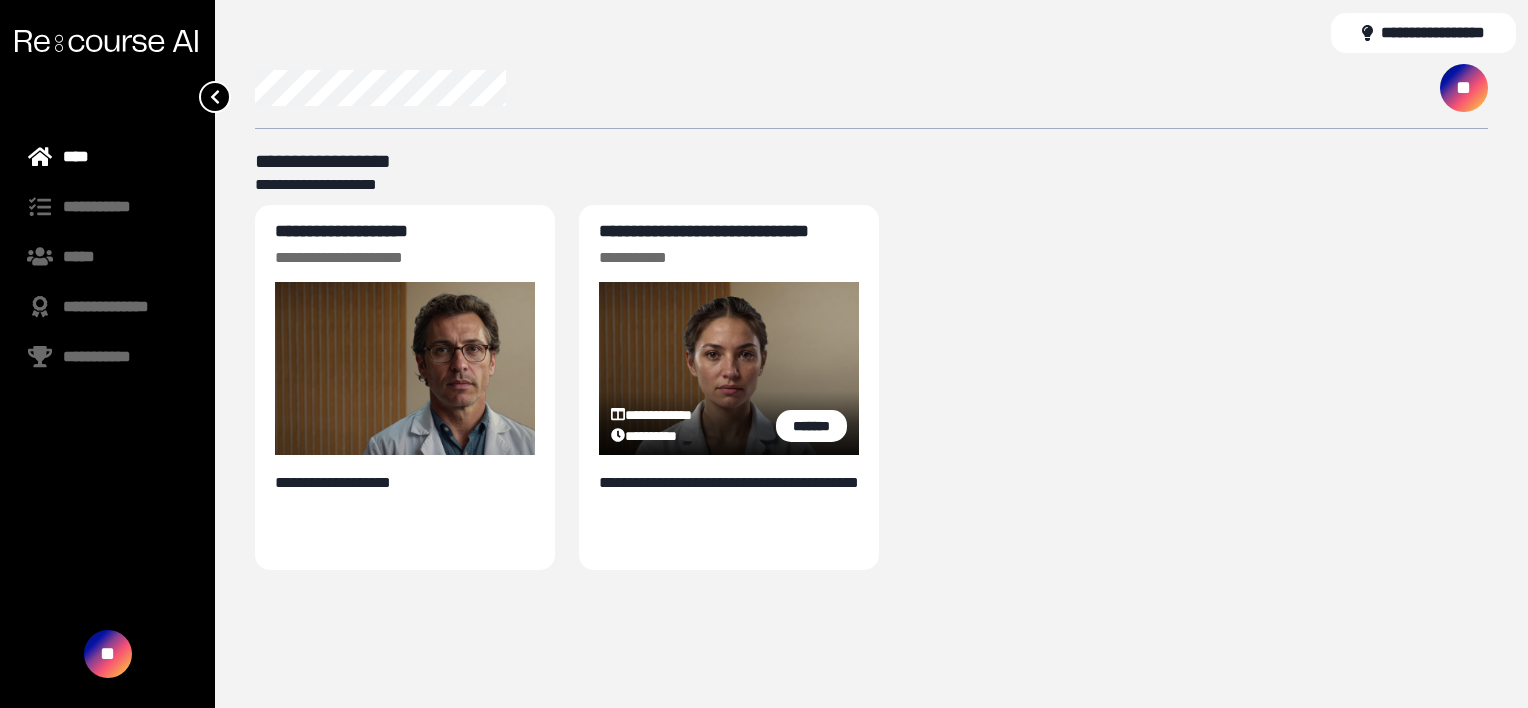 click on "**********" at bounding box center [704, 231] 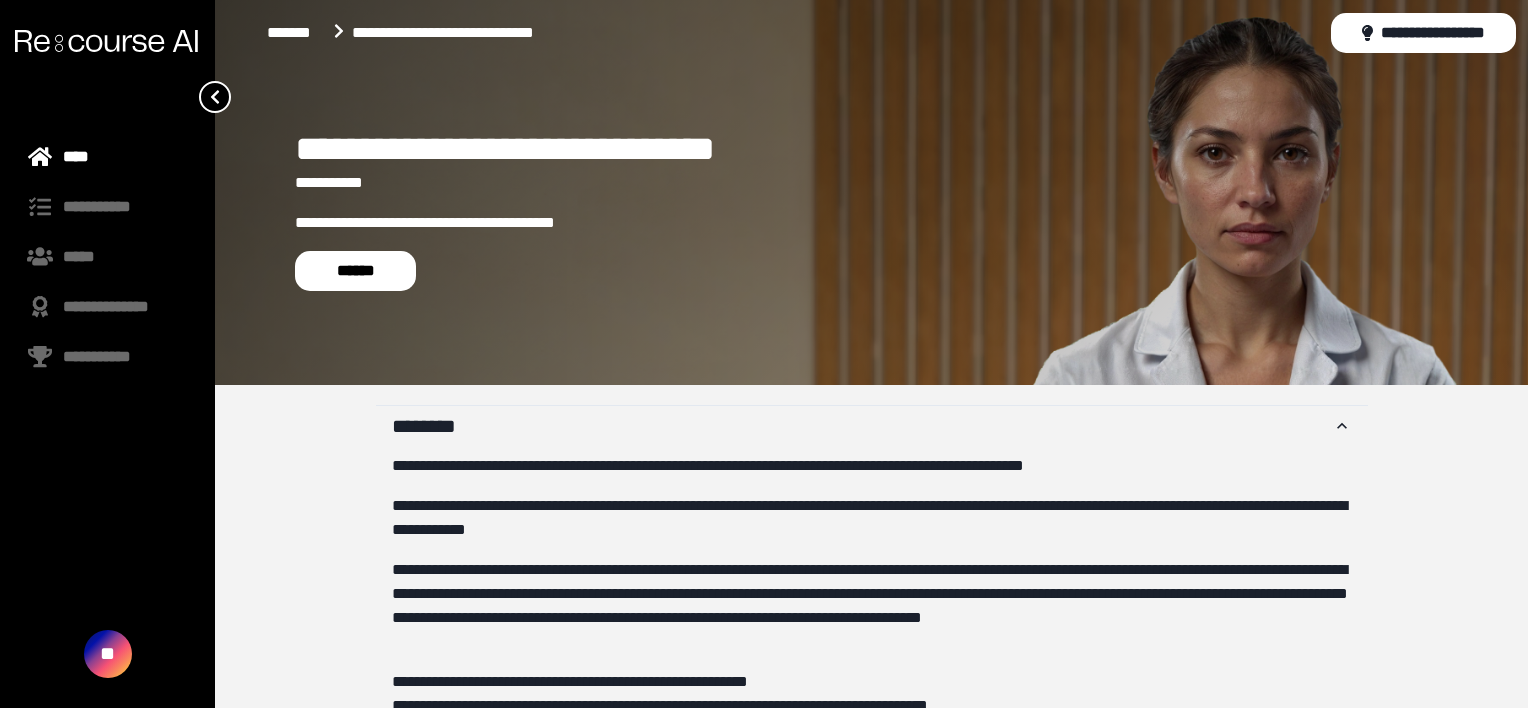 scroll, scrollTop: 659, scrollLeft: 0, axis: vertical 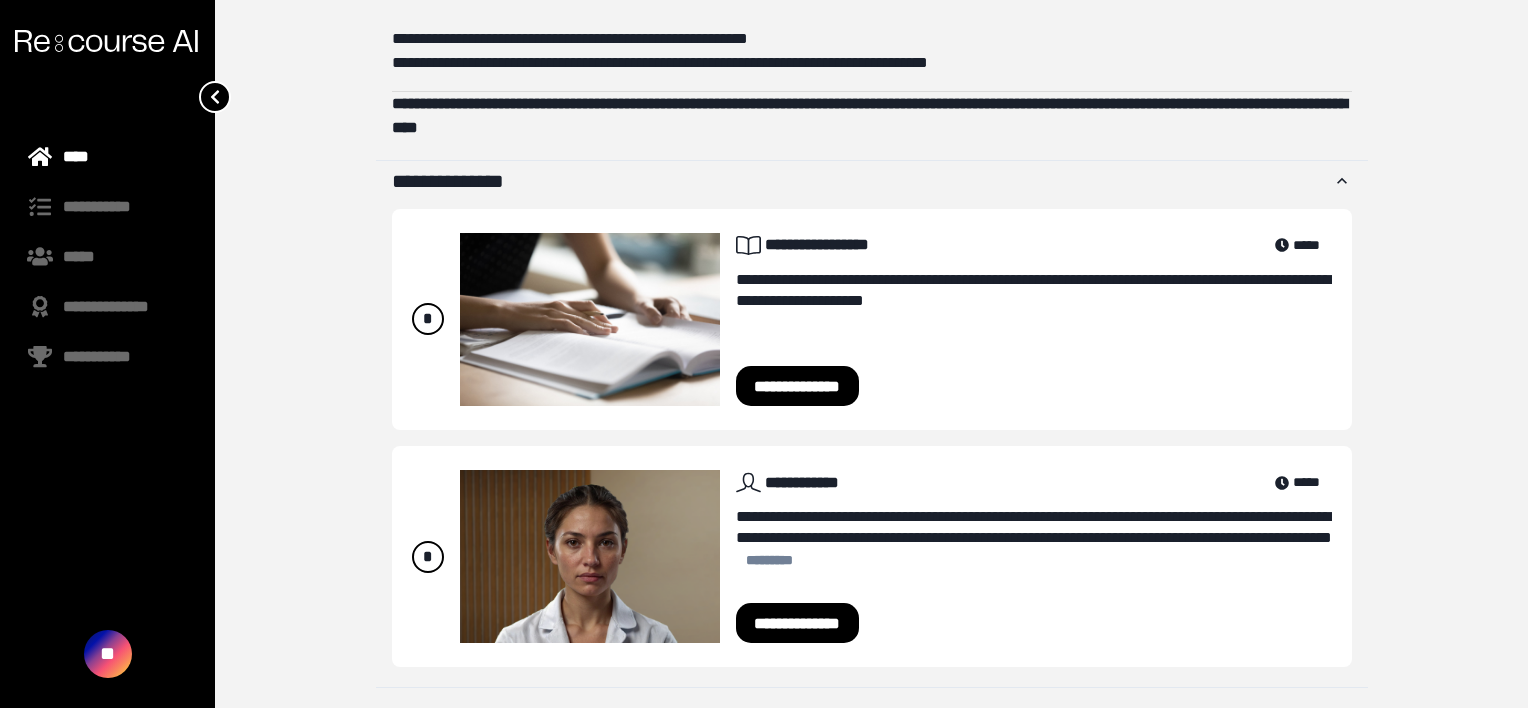 click on "**********" at bounding box center [798, 623] 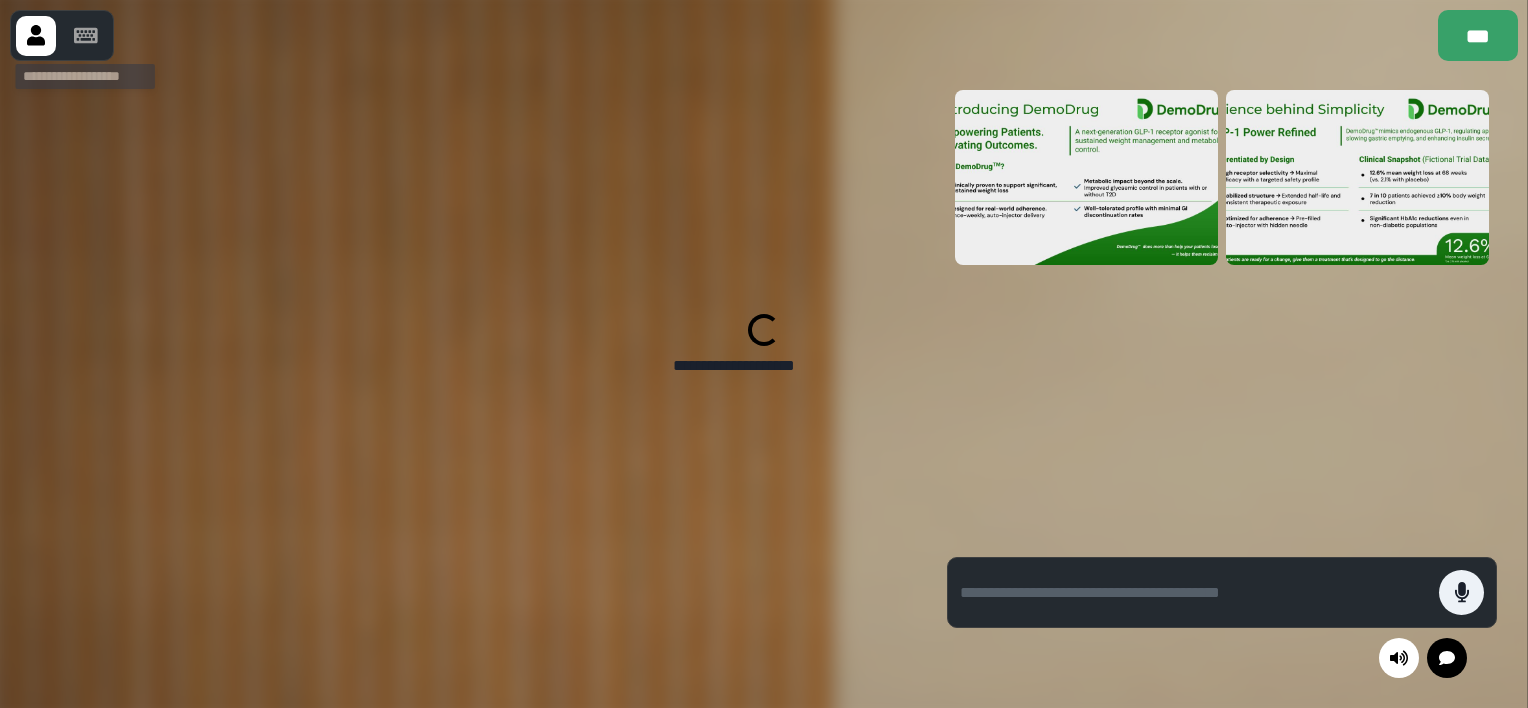 click 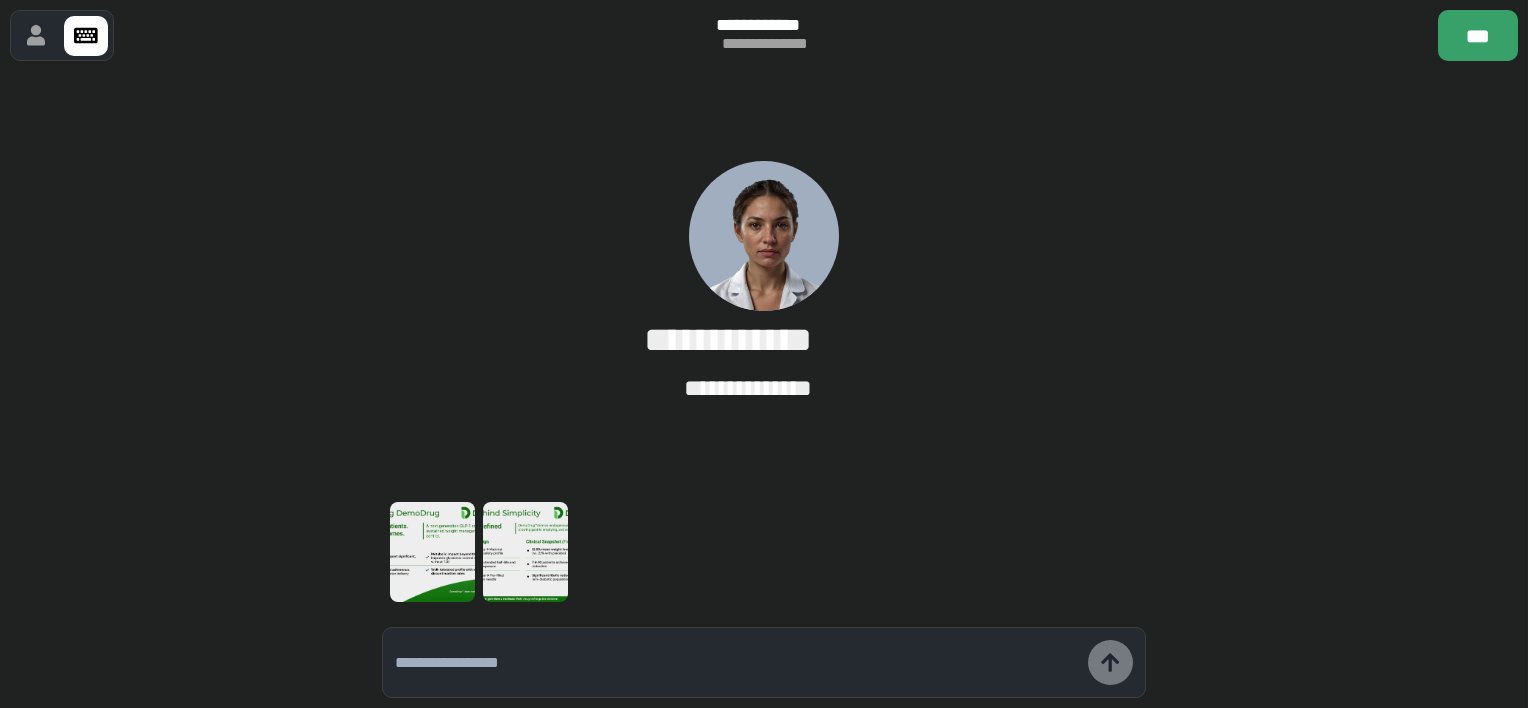 click at bounding box center [736, 663] 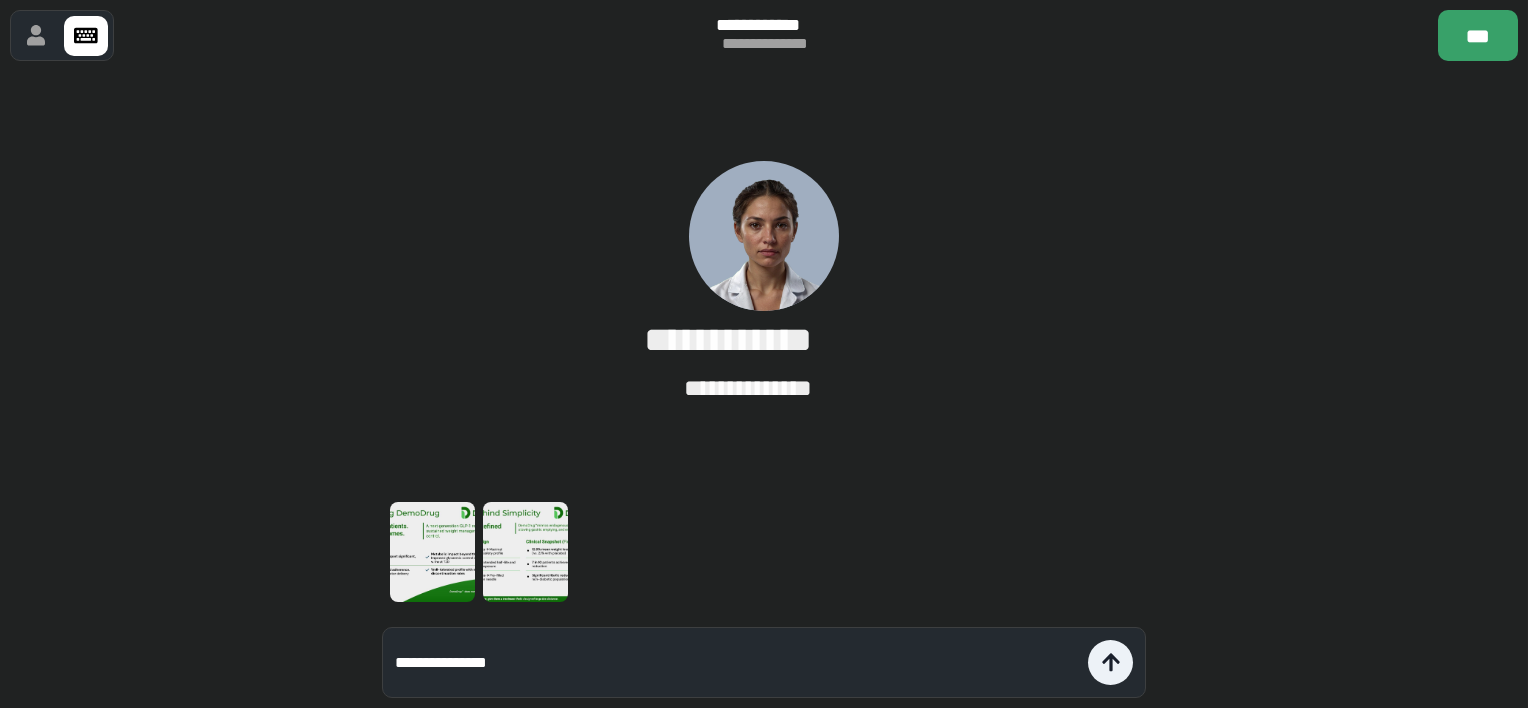 type on "**********" 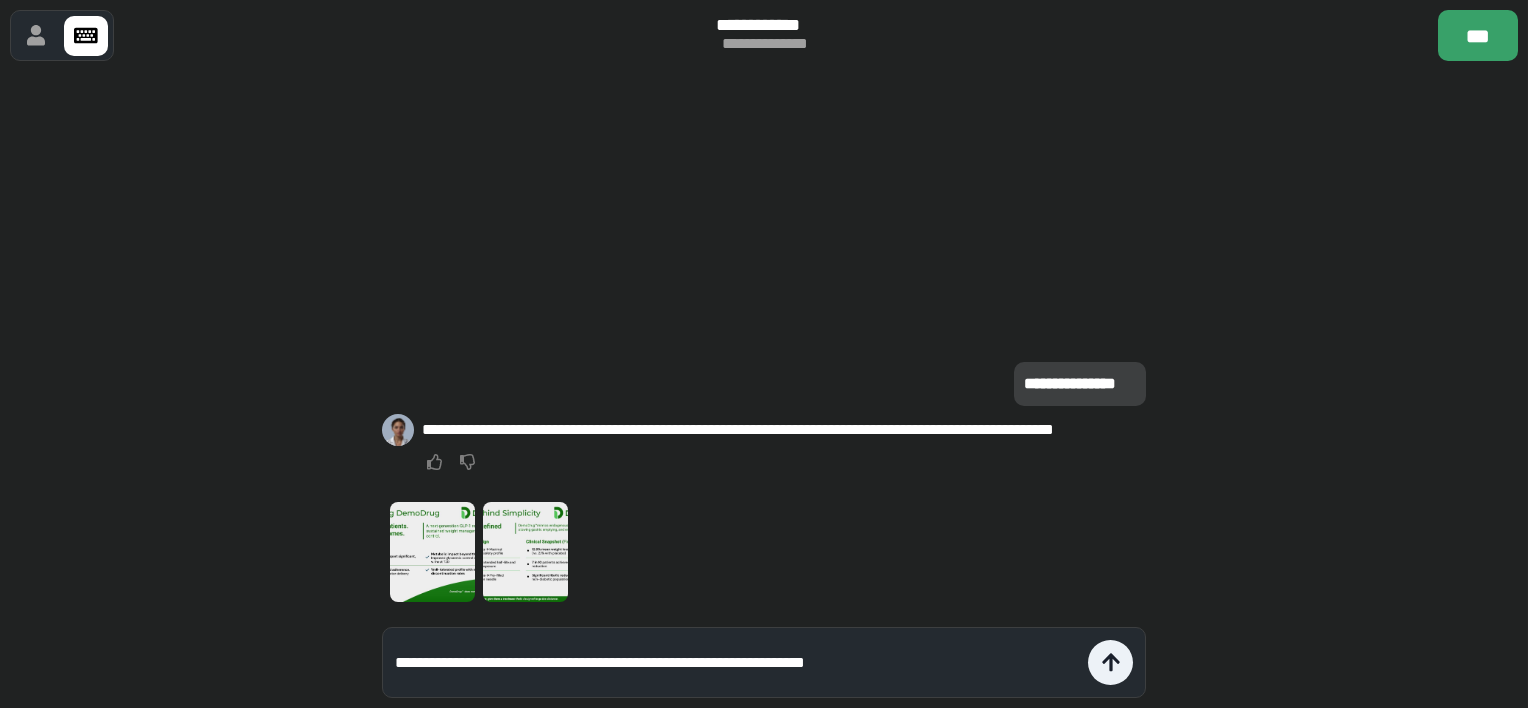type on "**********" 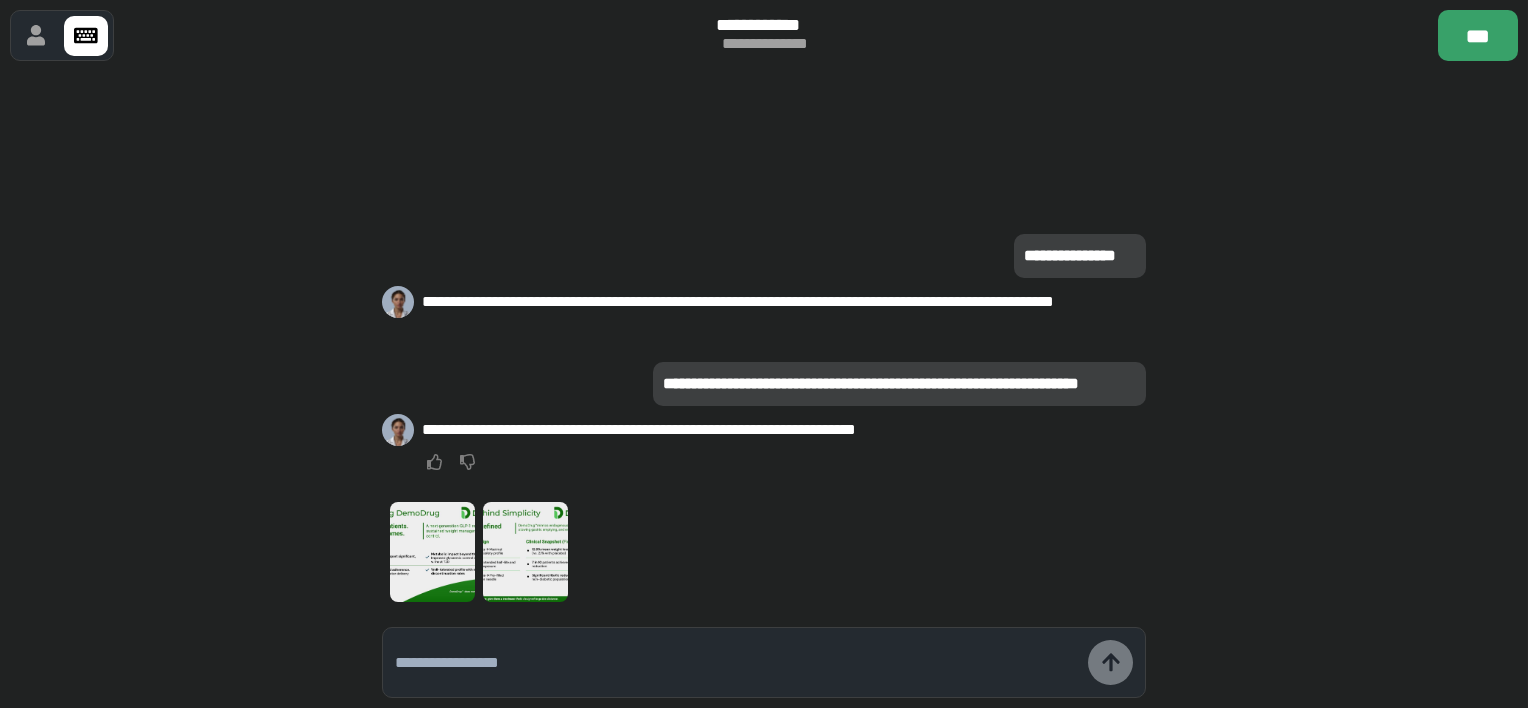 click at bounding box center [736, 663] 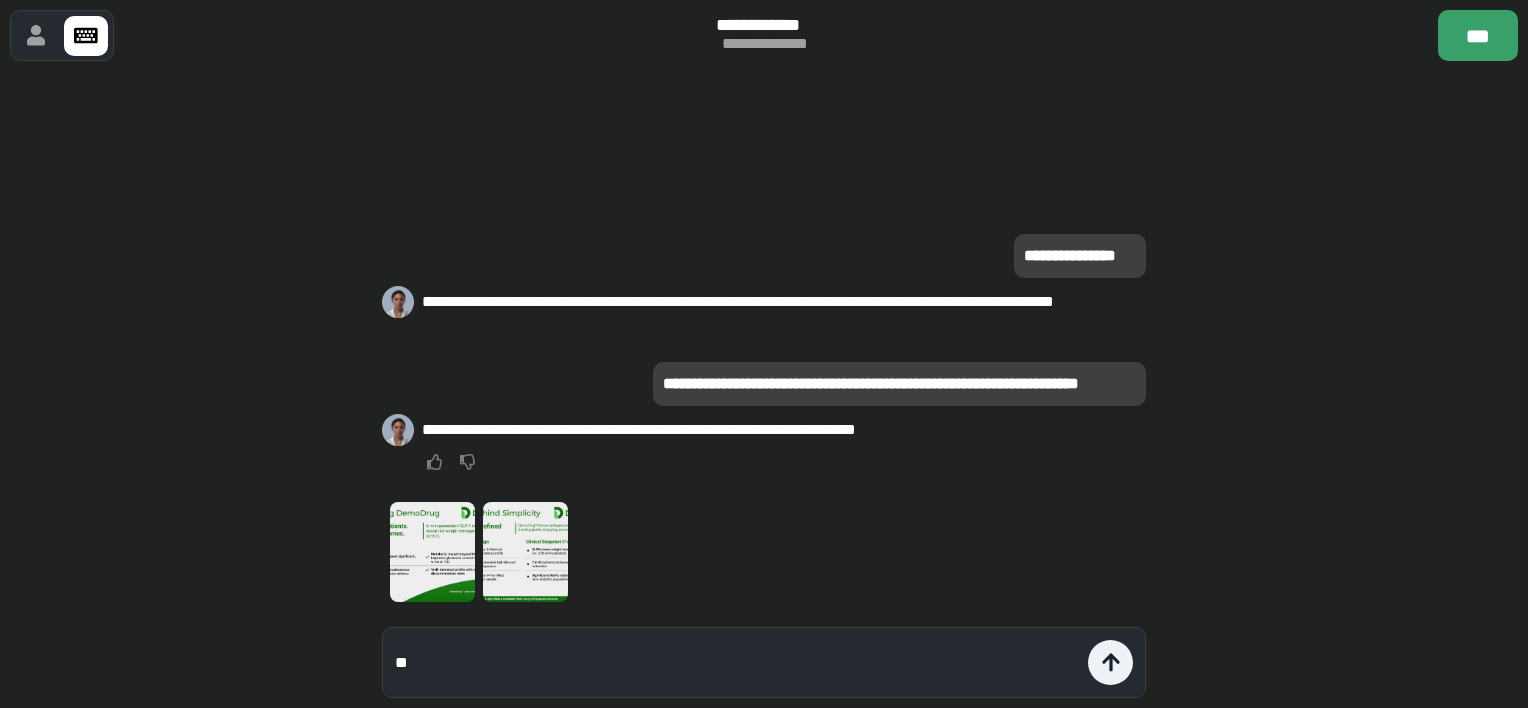 type on "*" 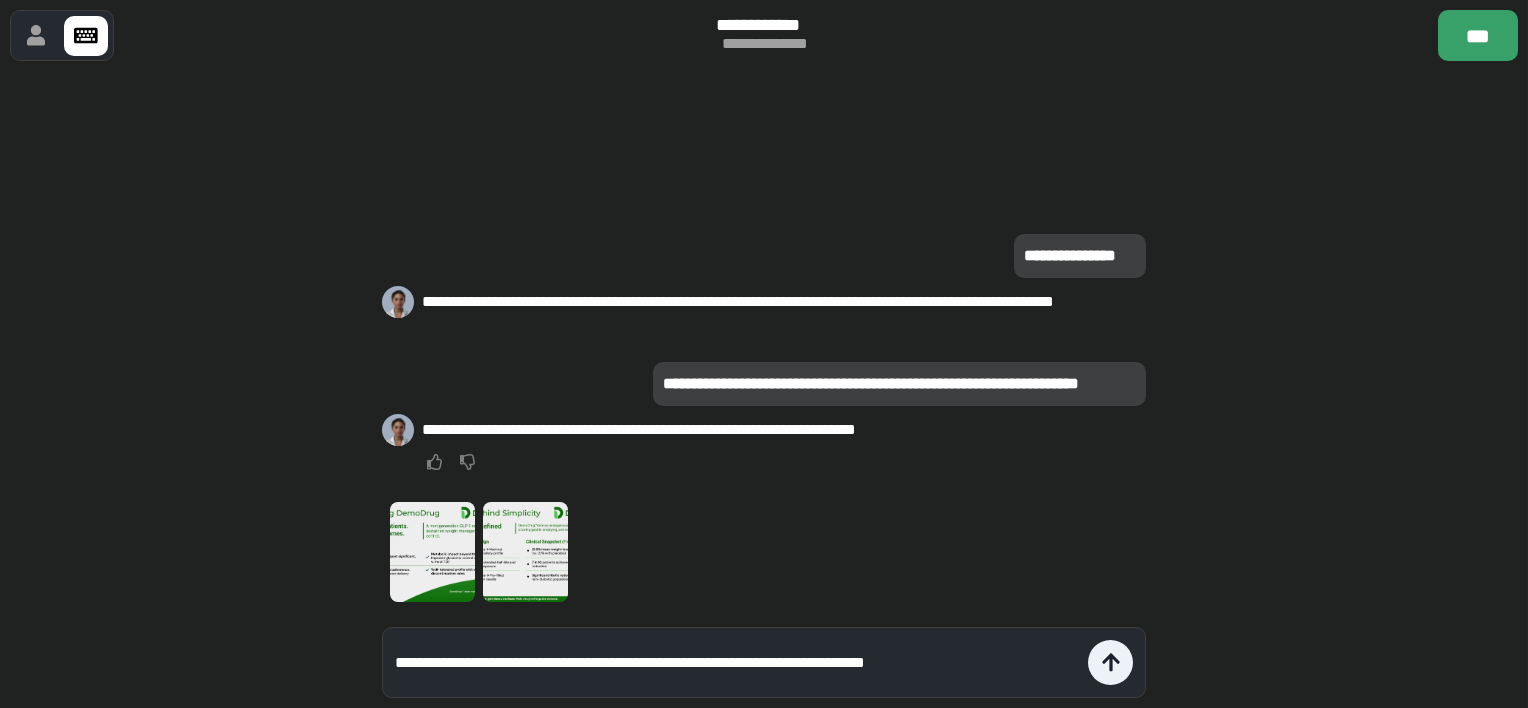 type on "**********" 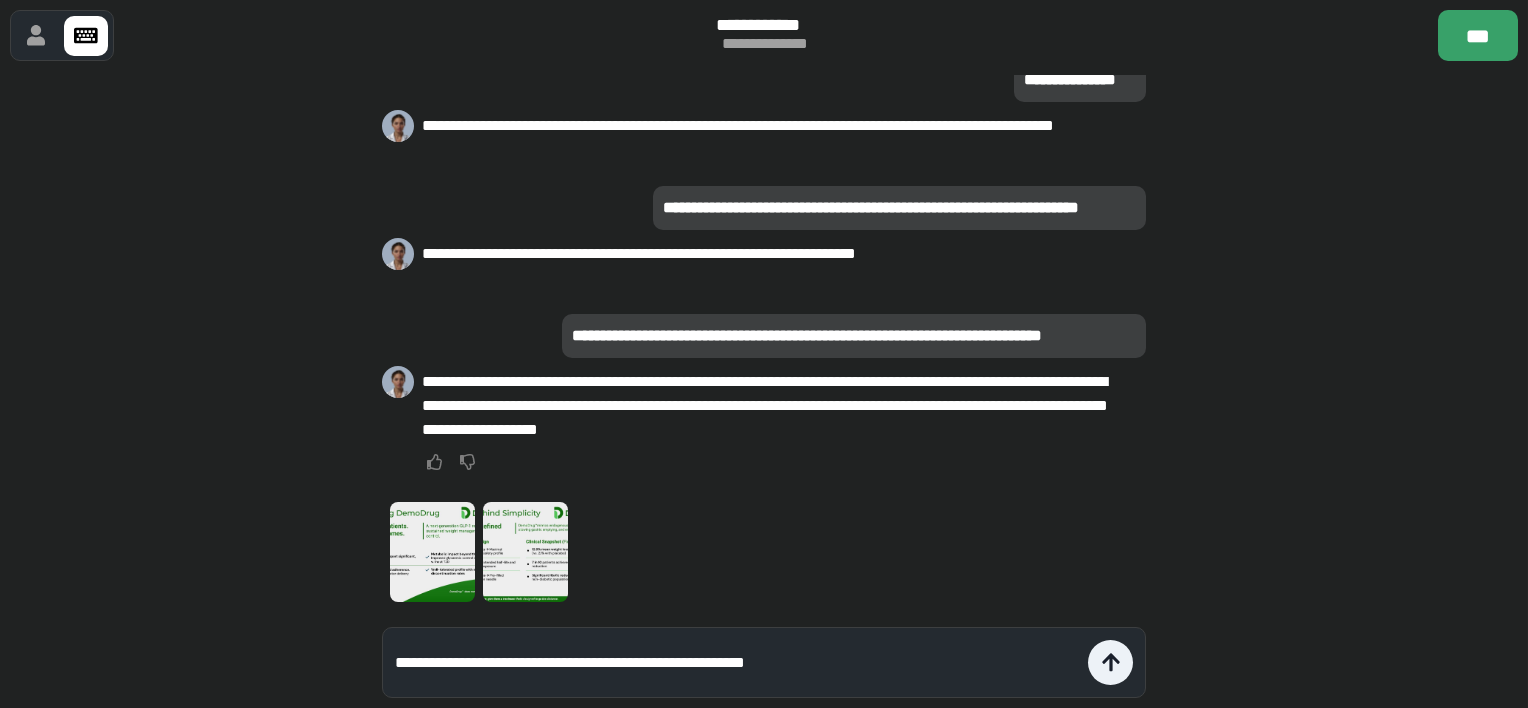 type on "**********" 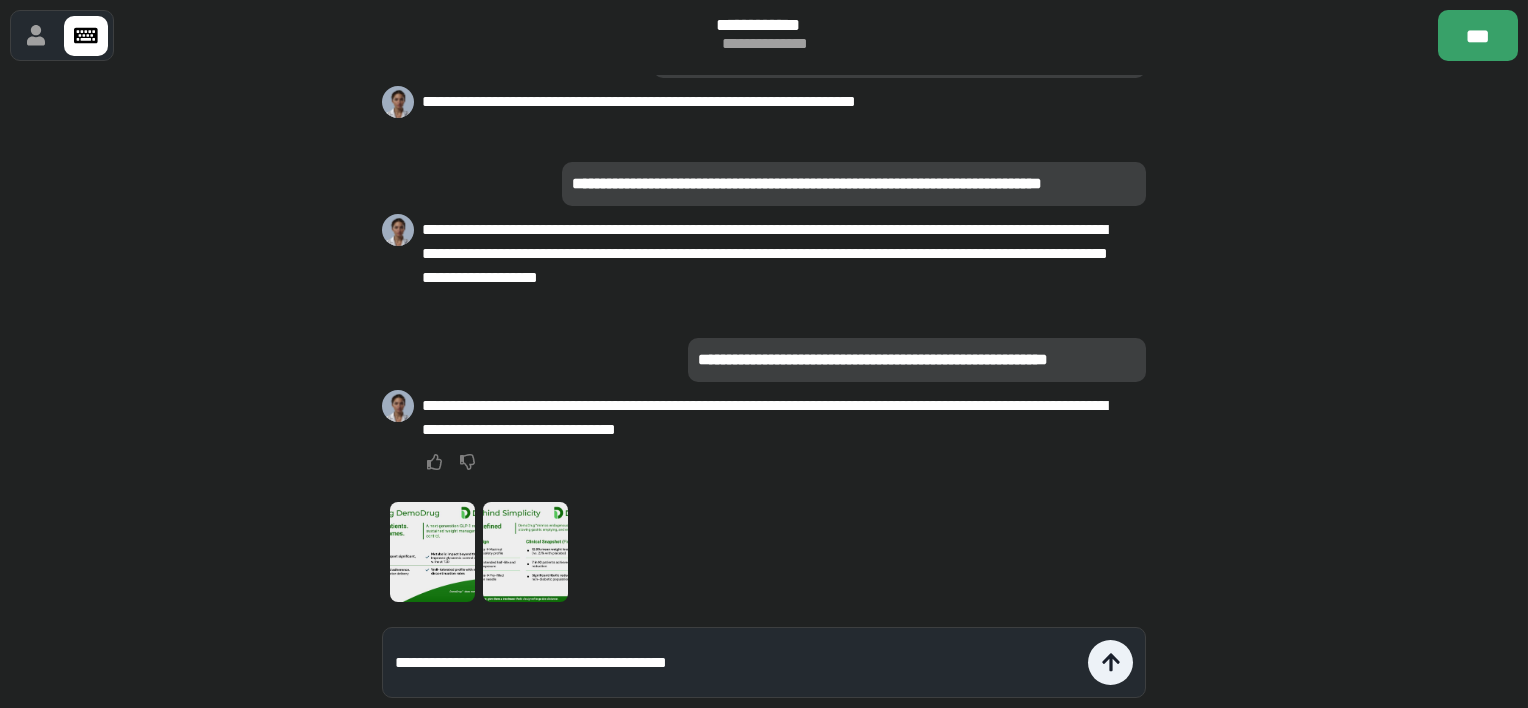 type on "**********" 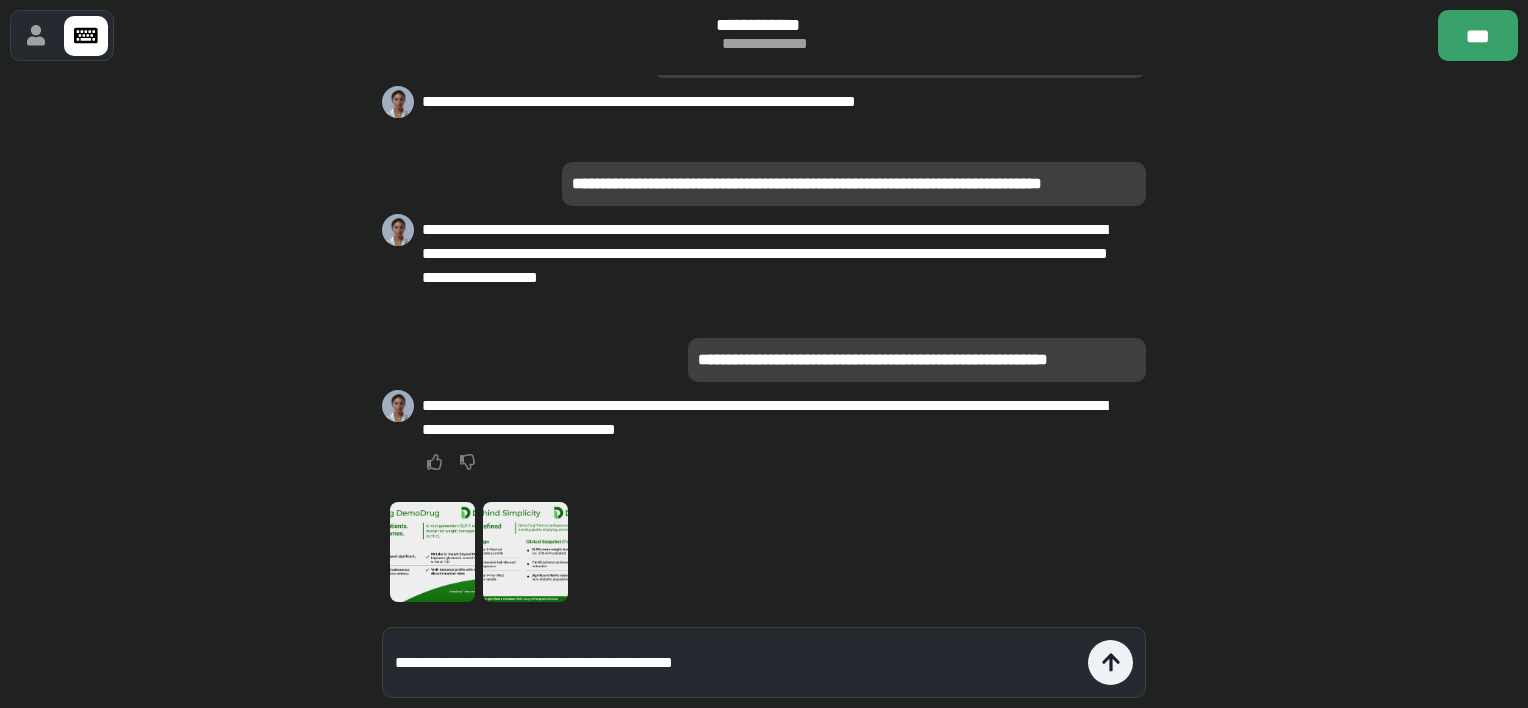 type 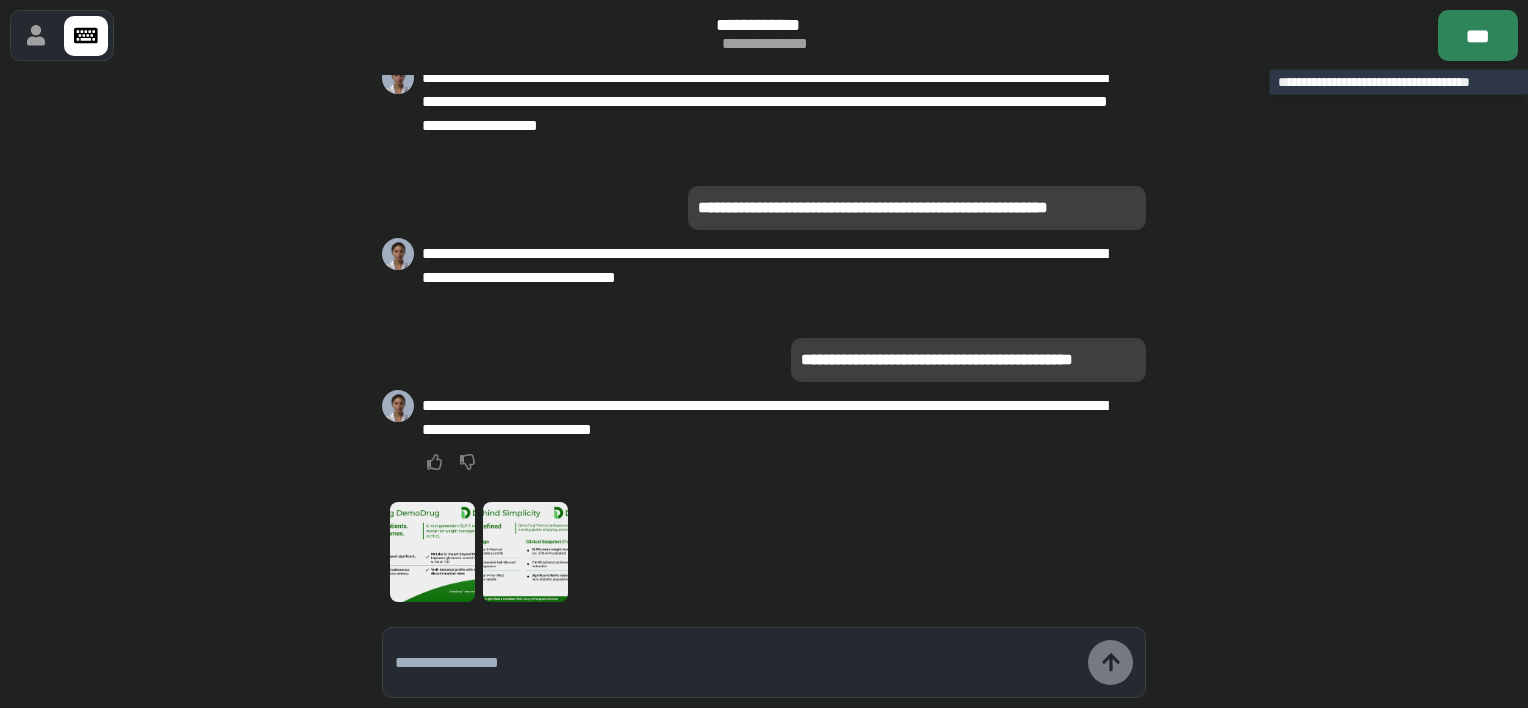 click on "***" at bounding box center [1478, 35] 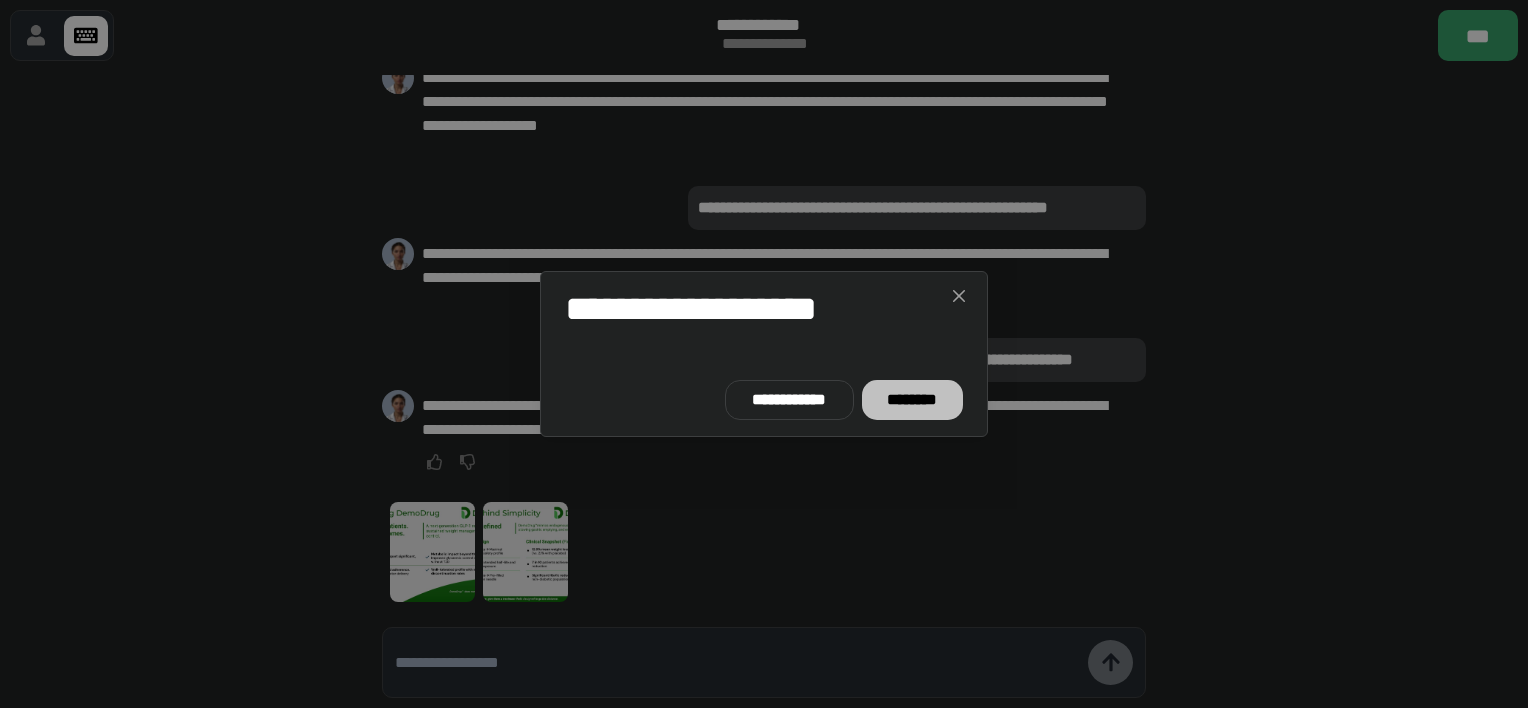 click on "********" at bounding box center (912, 400) 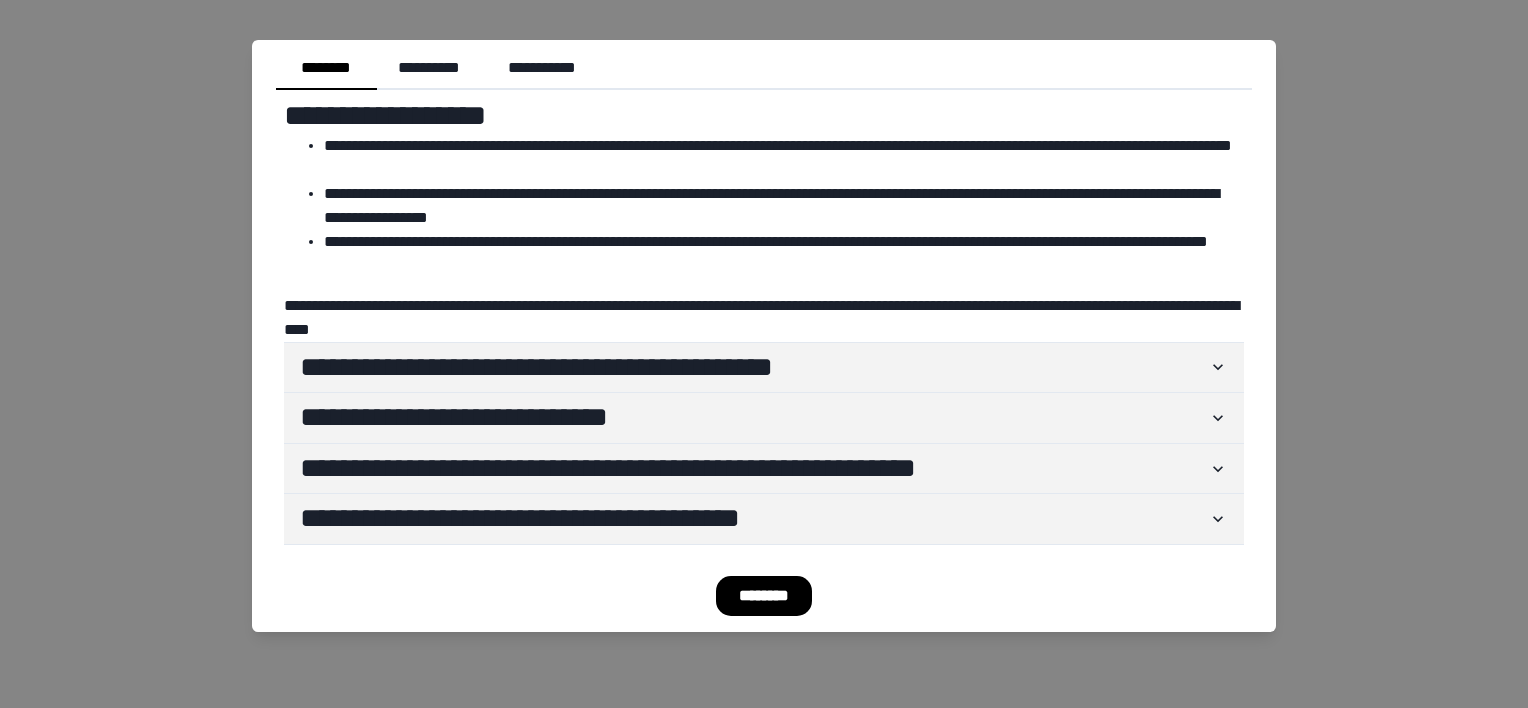 click on "********" at bounding box center [764, 596] 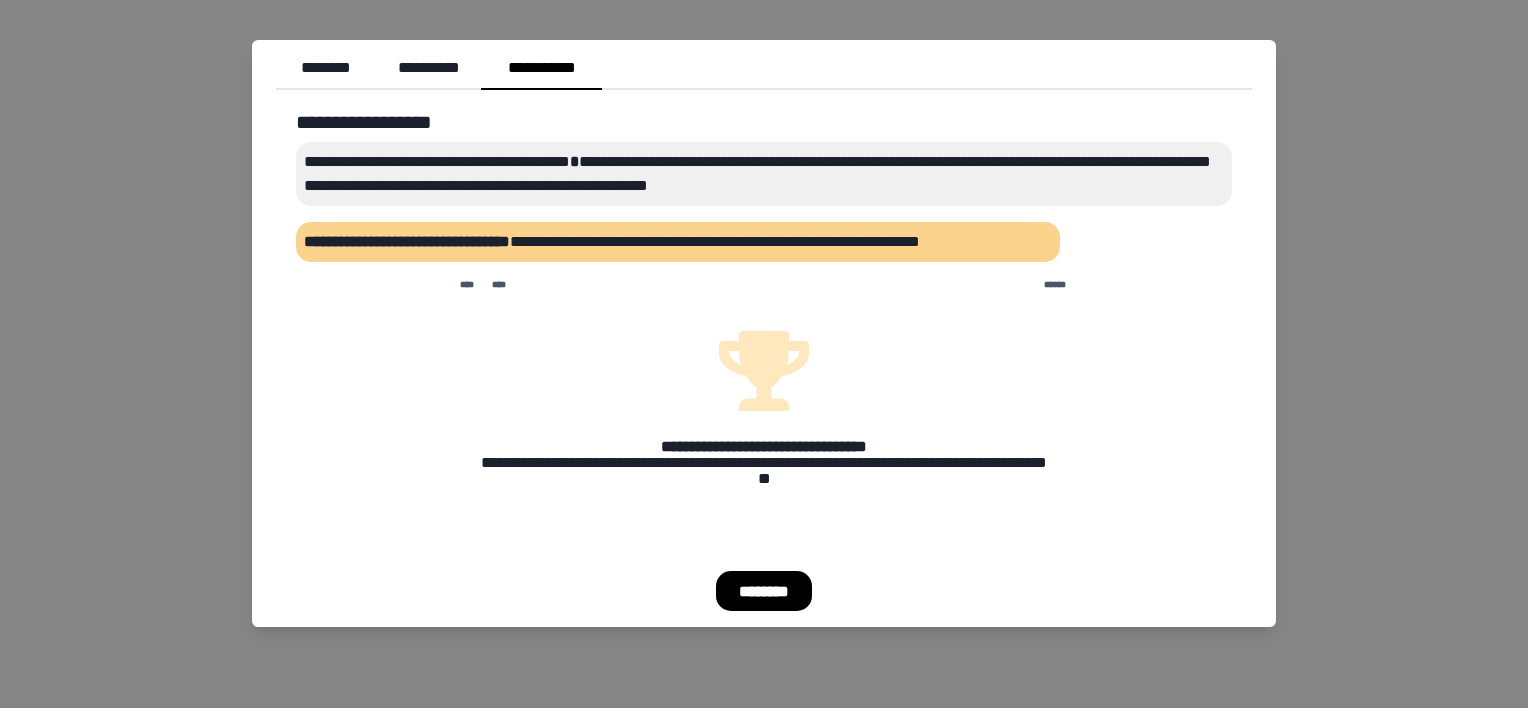 click on "********" at bounding box center [764, 591] 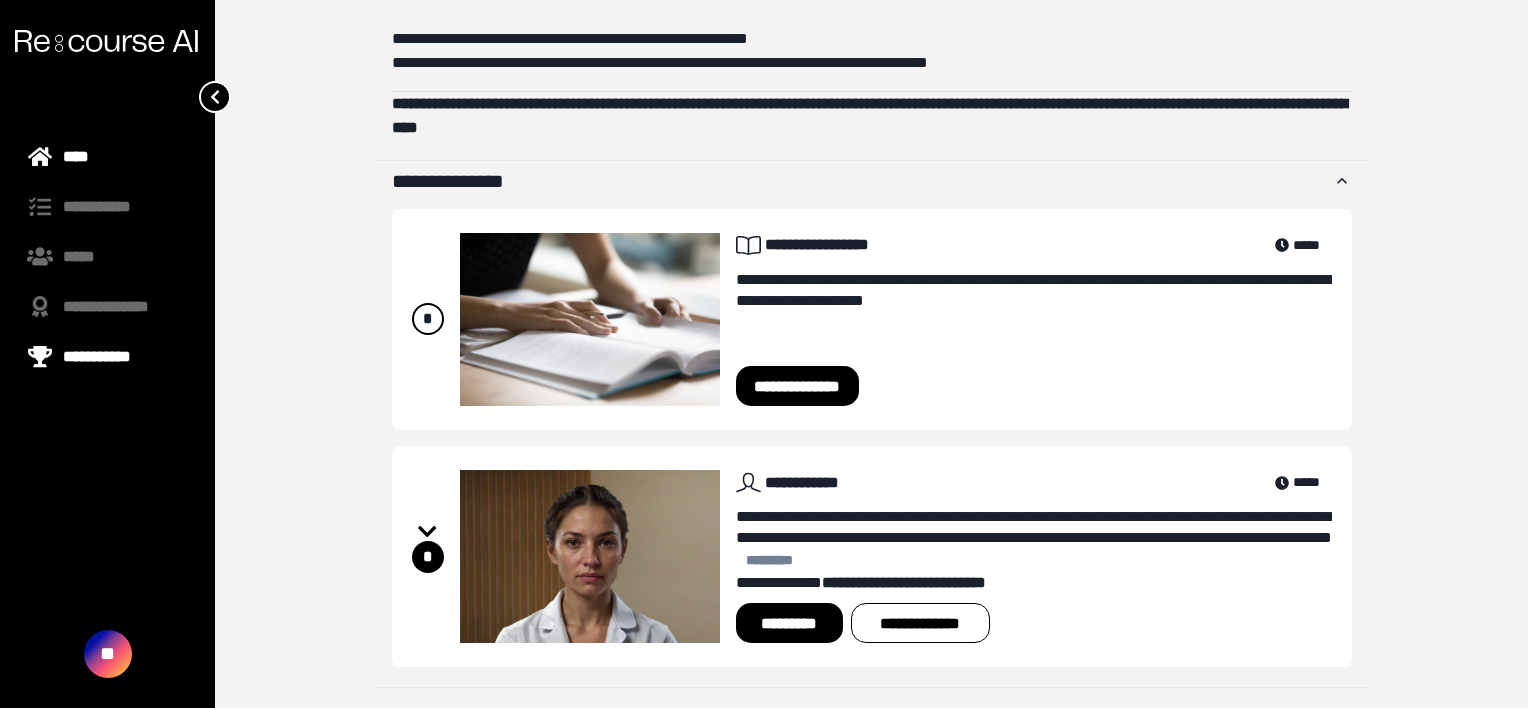 click on "**********" at bounding box center (107, 357) 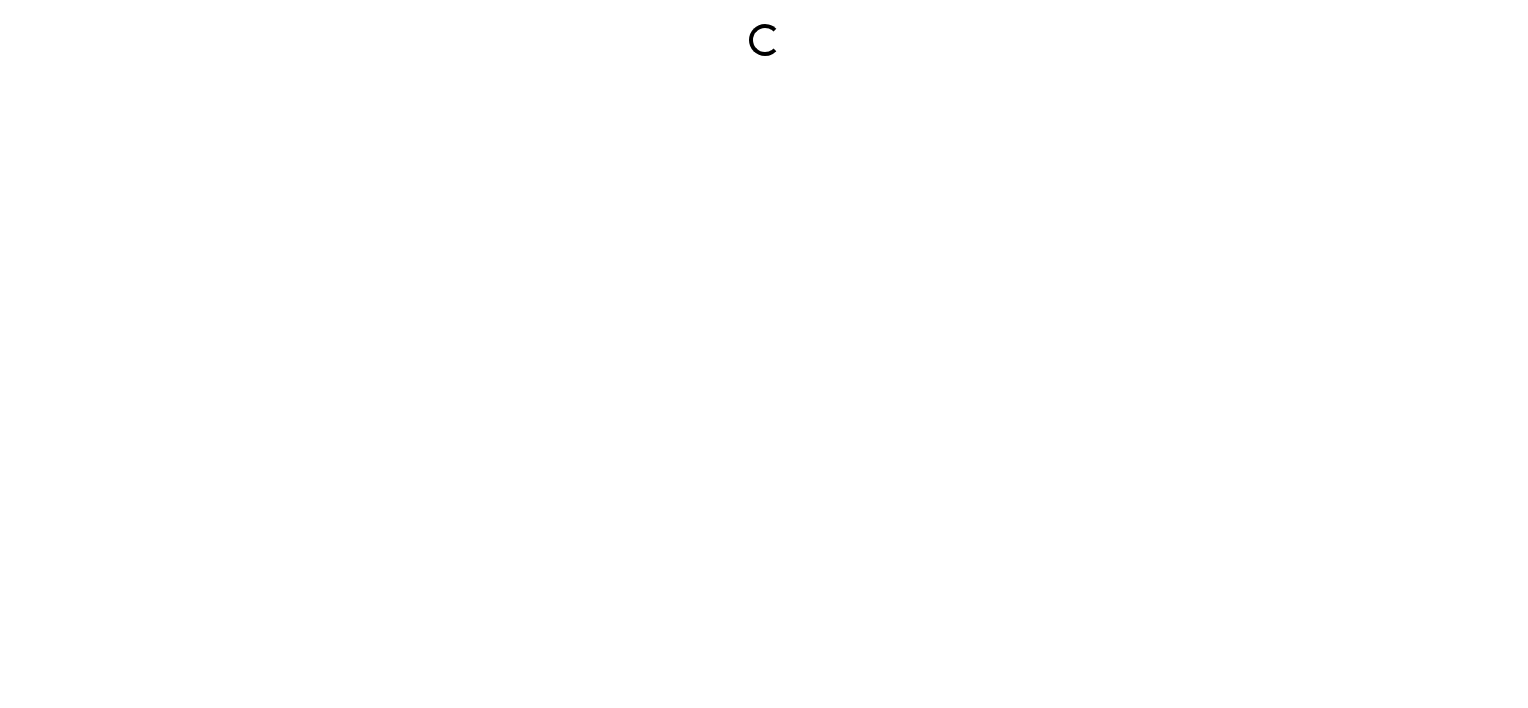 scroll, scrollTop: 0, scrollLeft: 0, axis: both 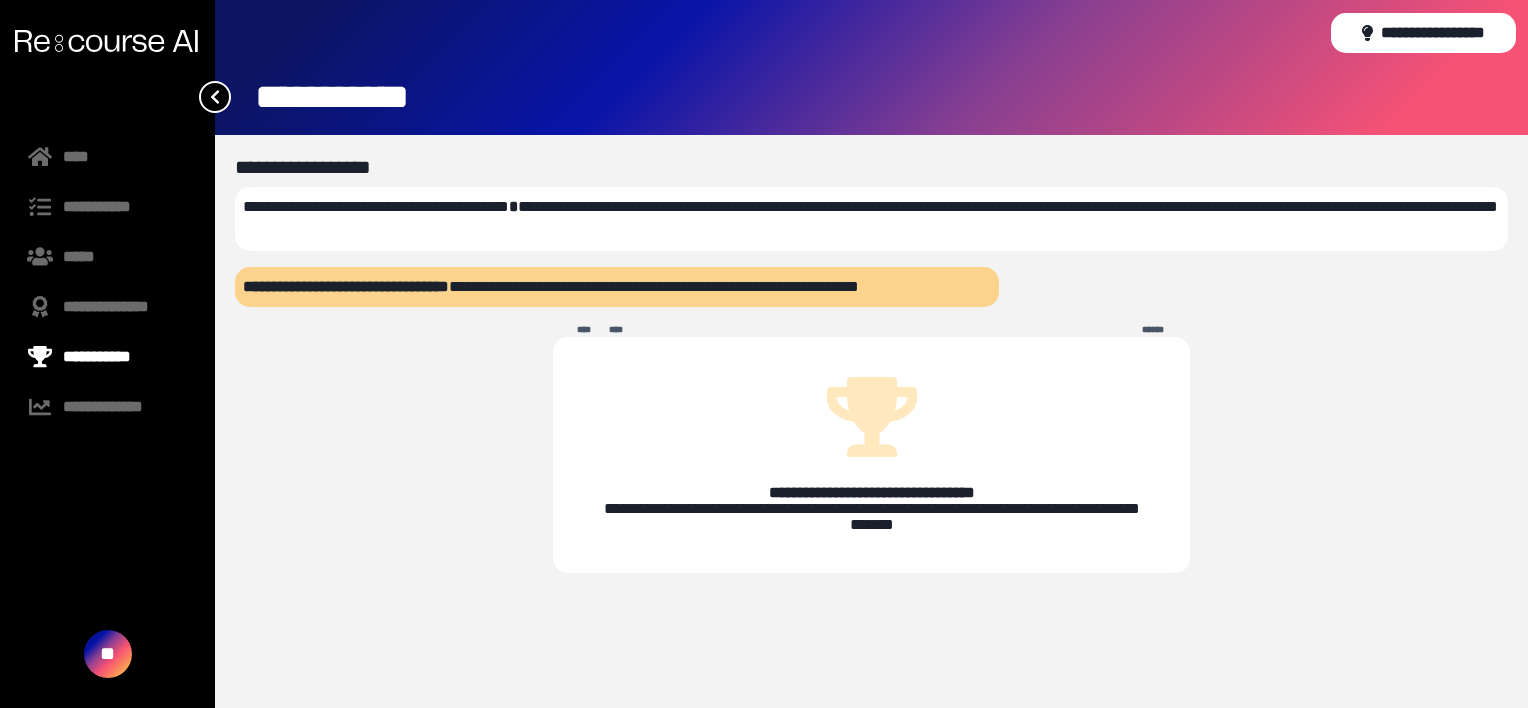 click at bounding box center (106, 41) 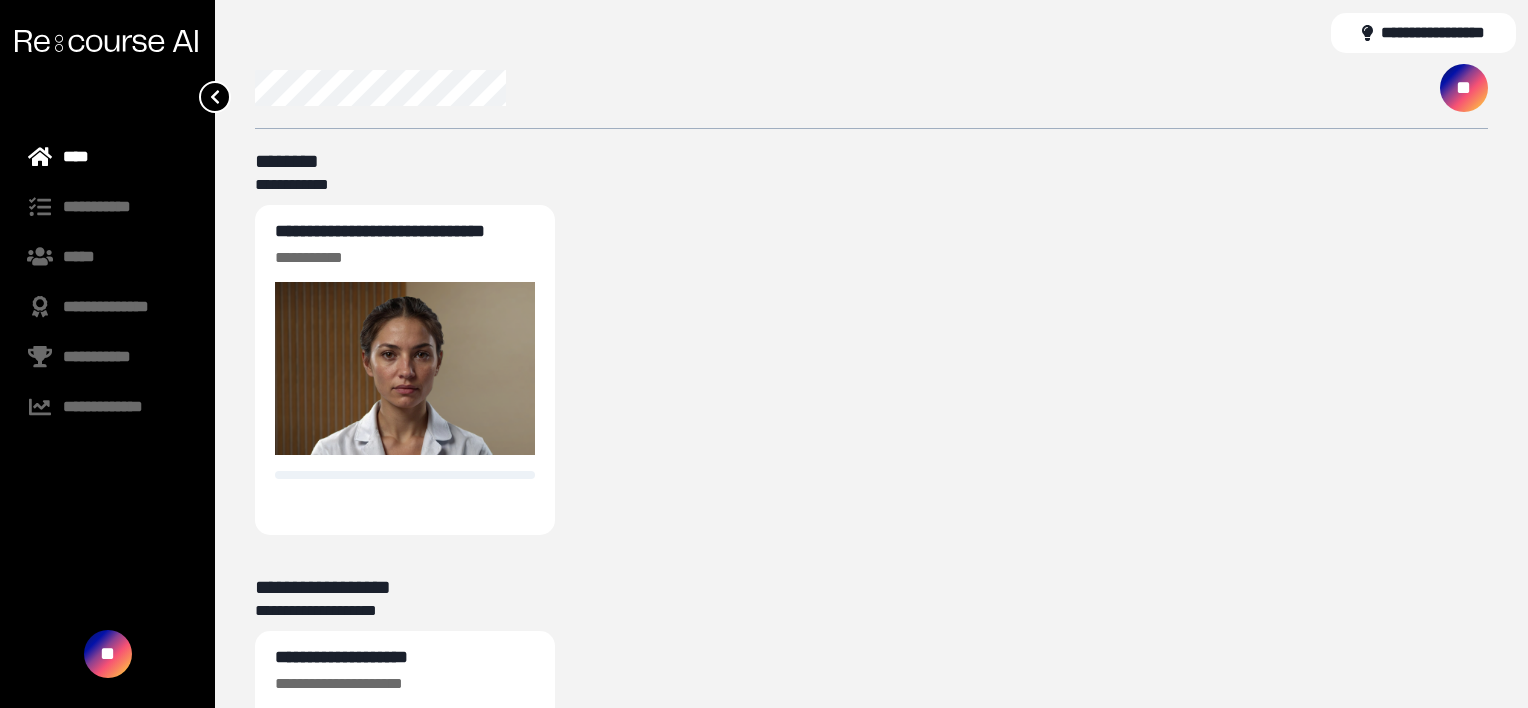 click on "**" at bounding box center [1464, 88] 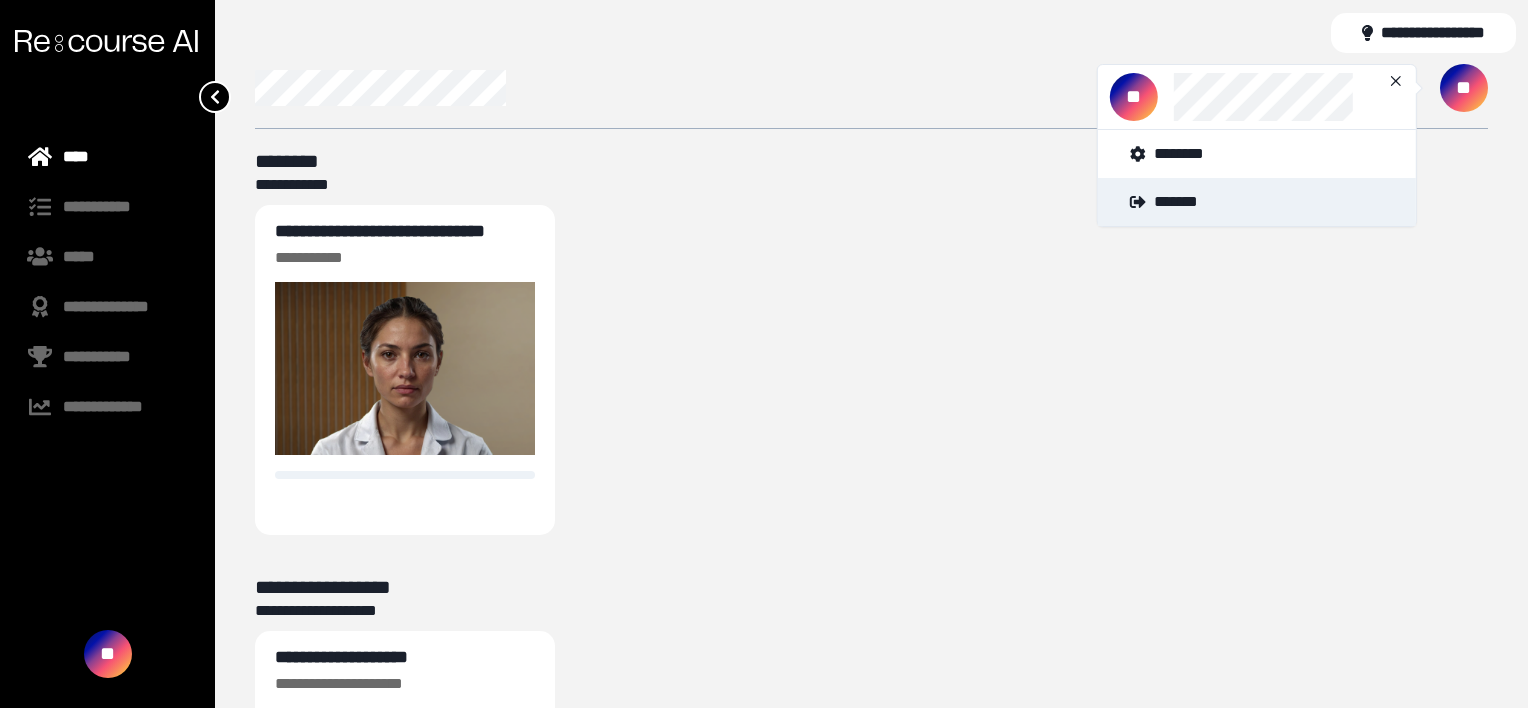 click on "*******" at bounding box center [1257, 202] 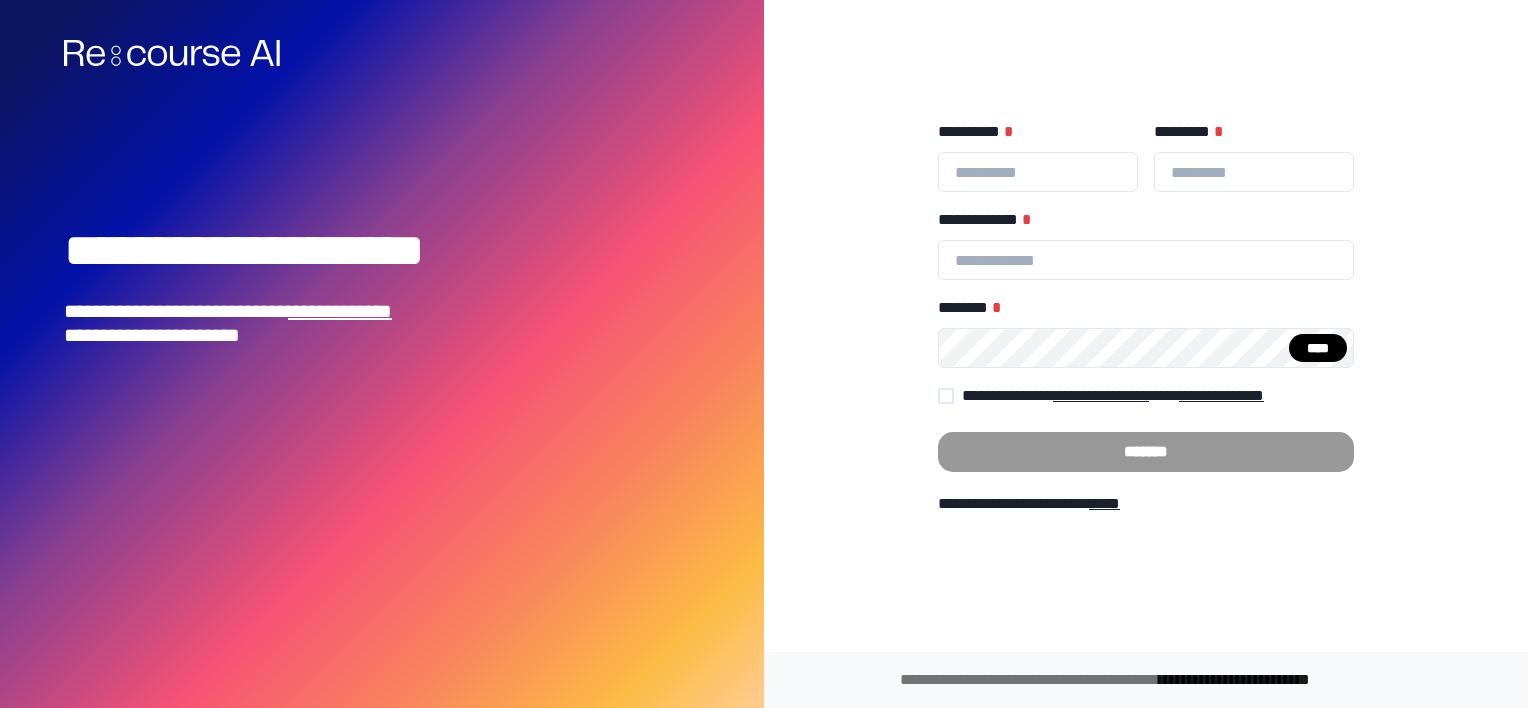 scroll, scrollTop: 0, scrollLeft: 0, axis: both 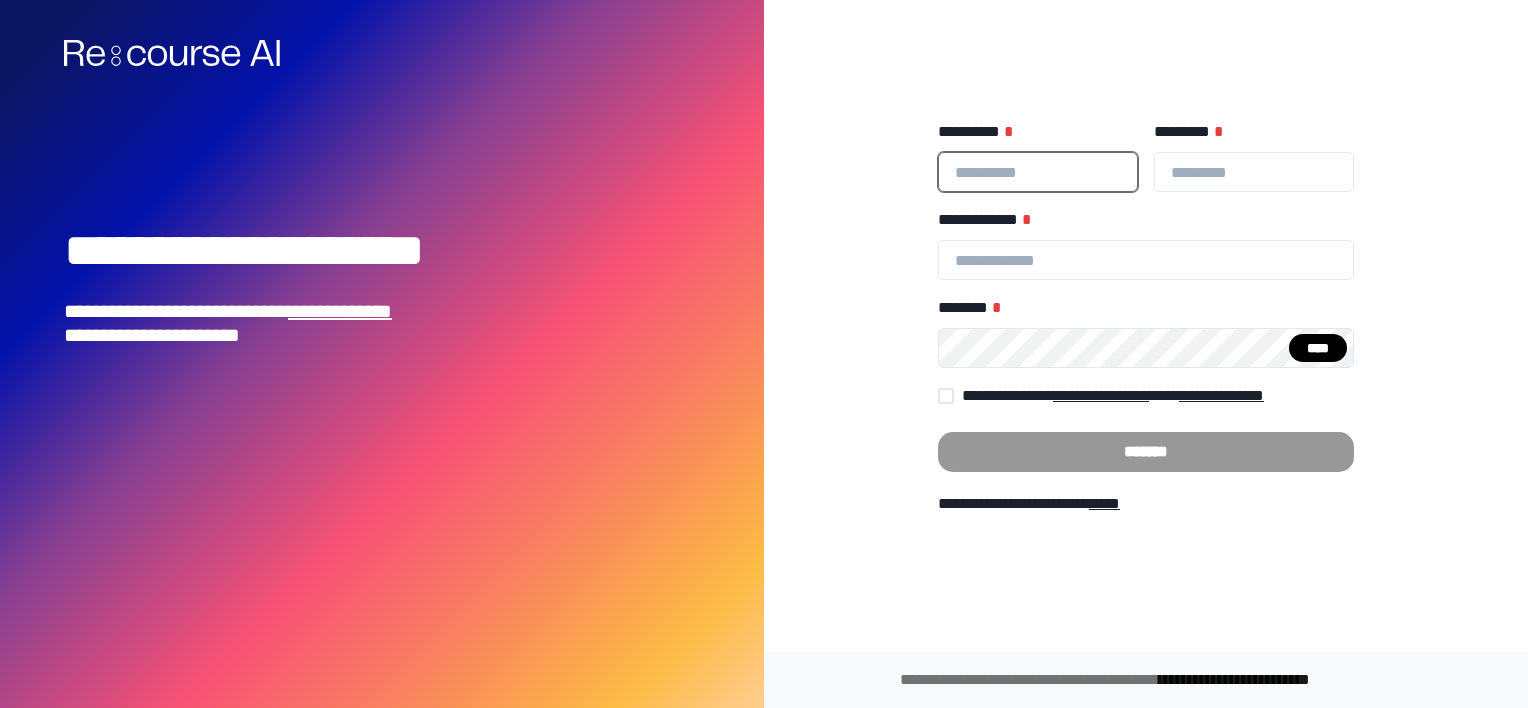 click on "**********" at bounding box center (1038, 172) 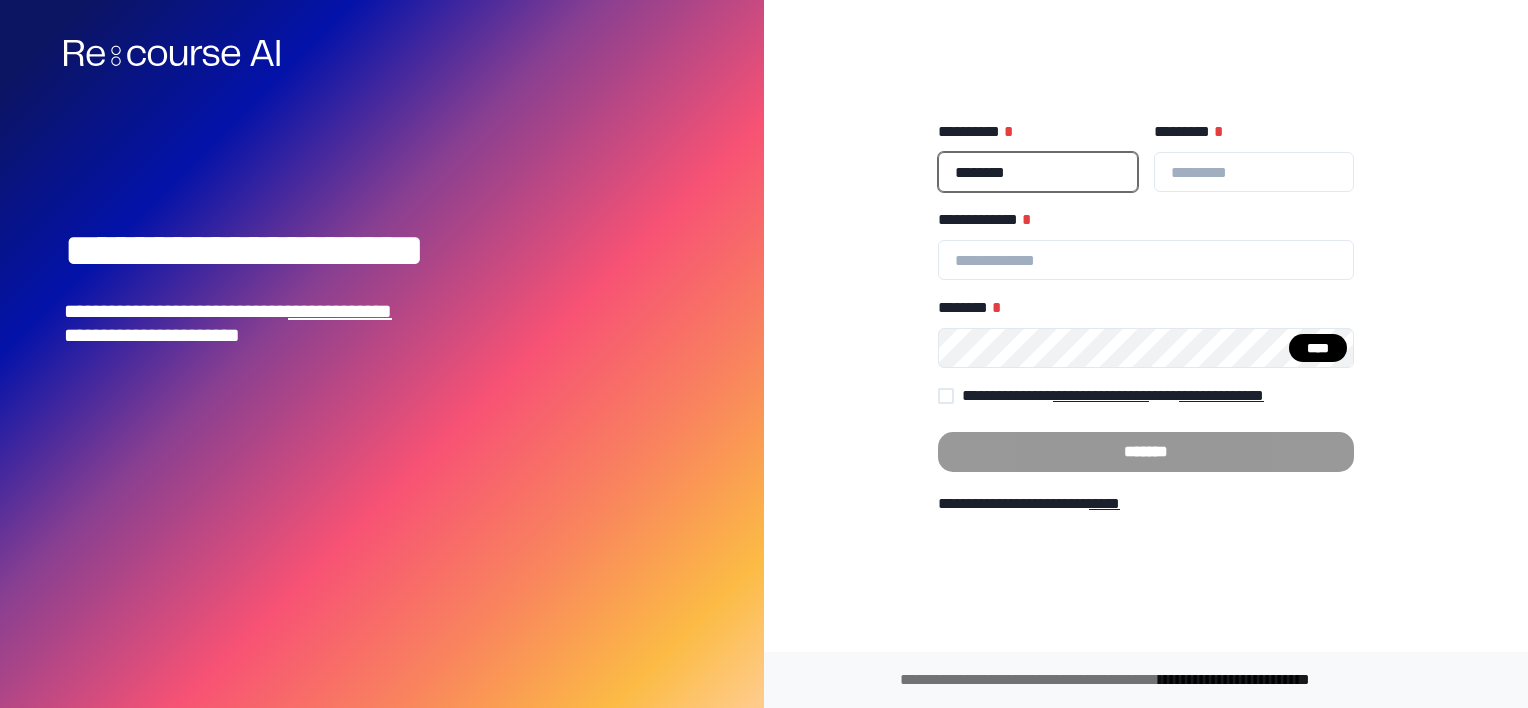type on "*******" 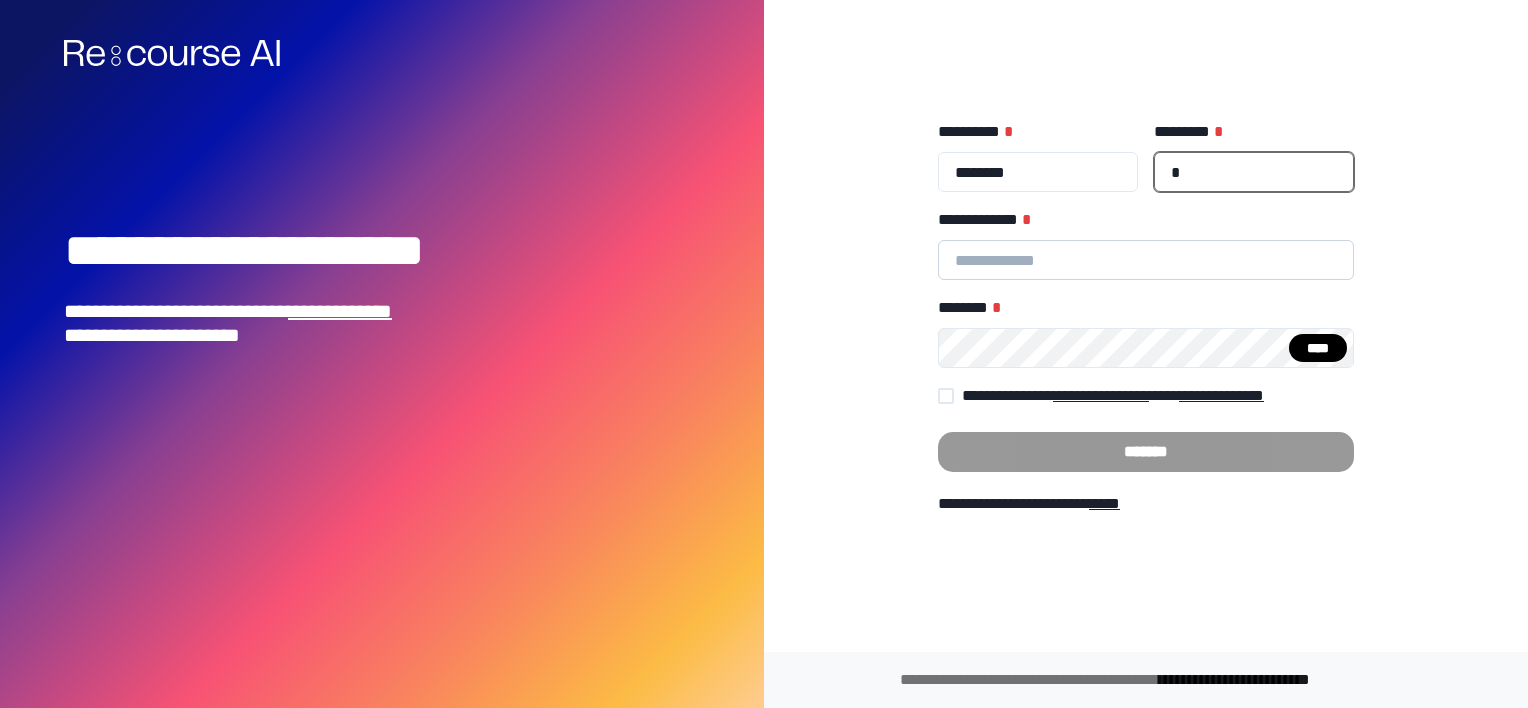 type on "*" 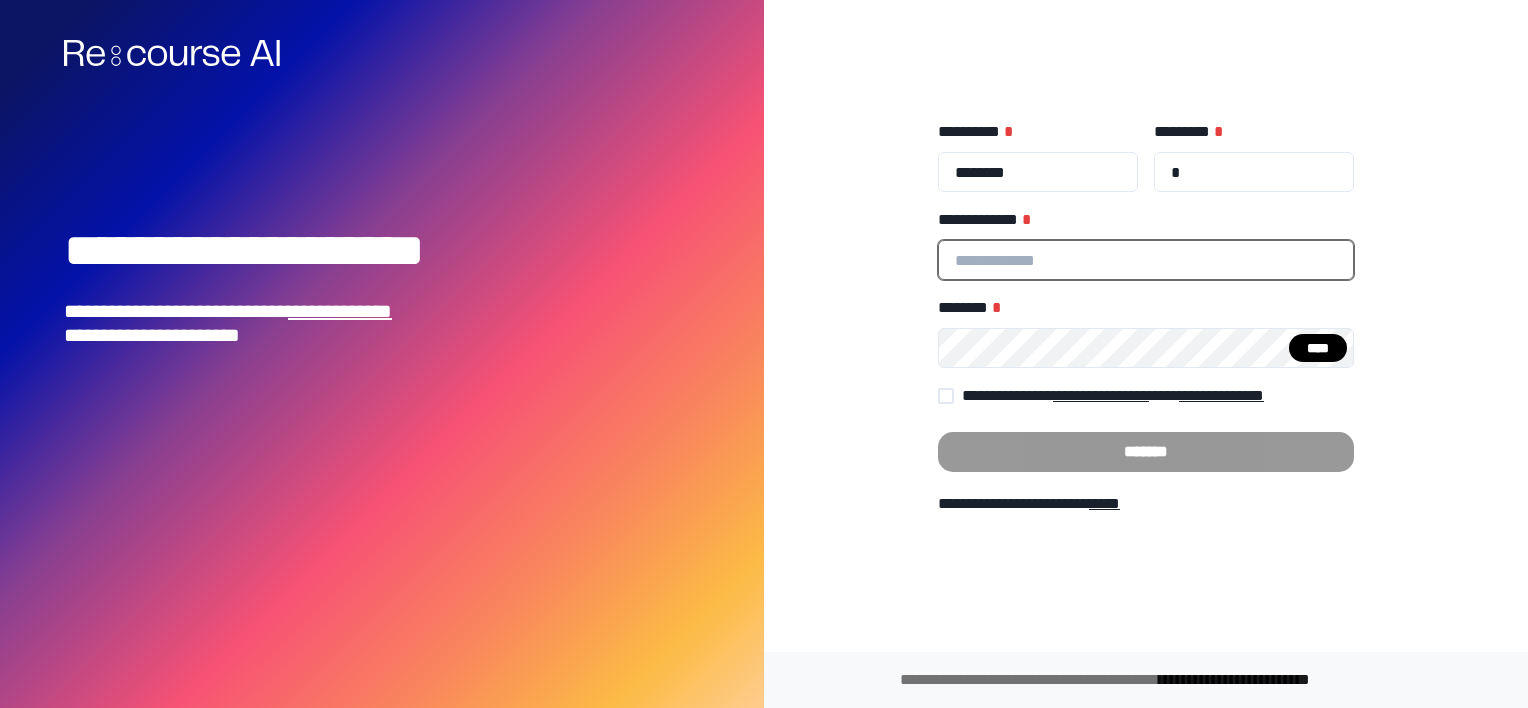 click on "**********" at bounding box center [1146, 260] 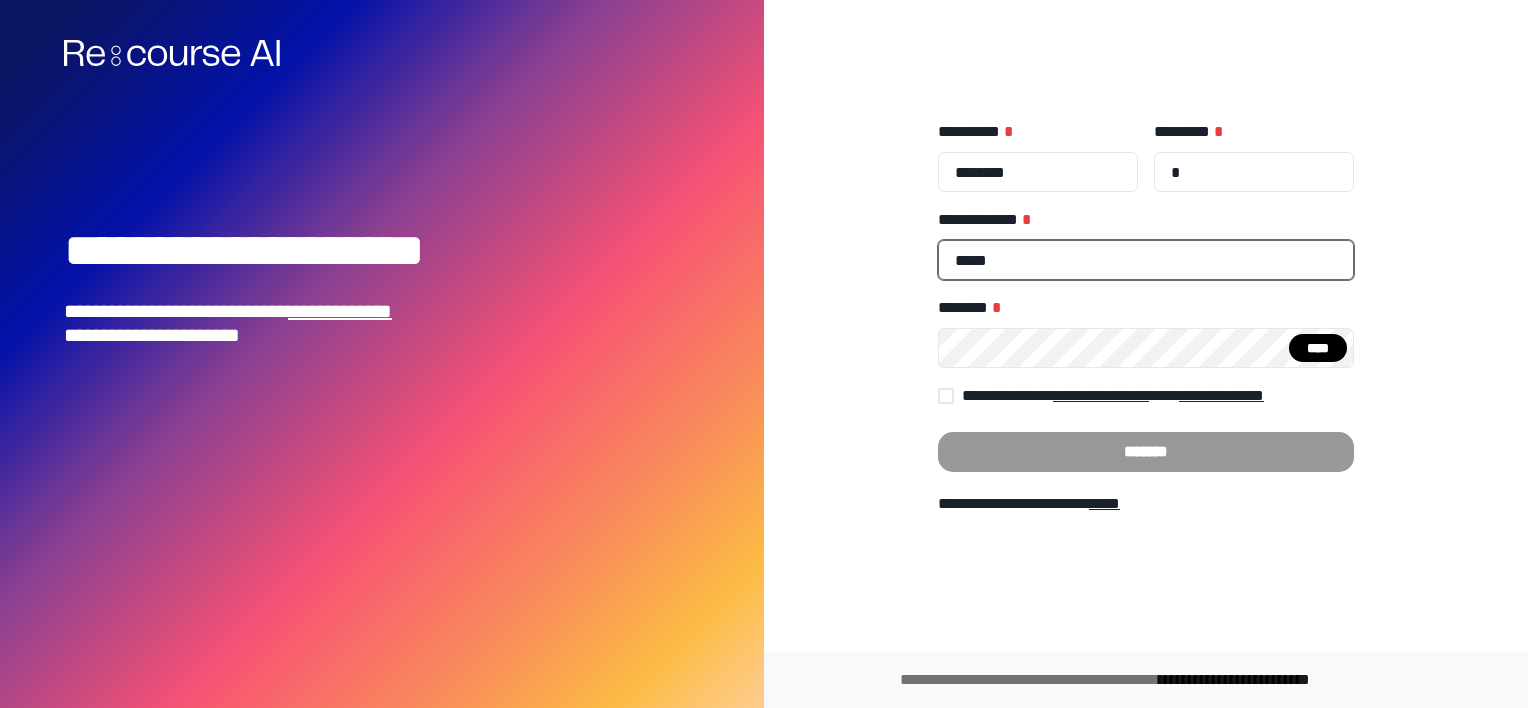 type on "****" 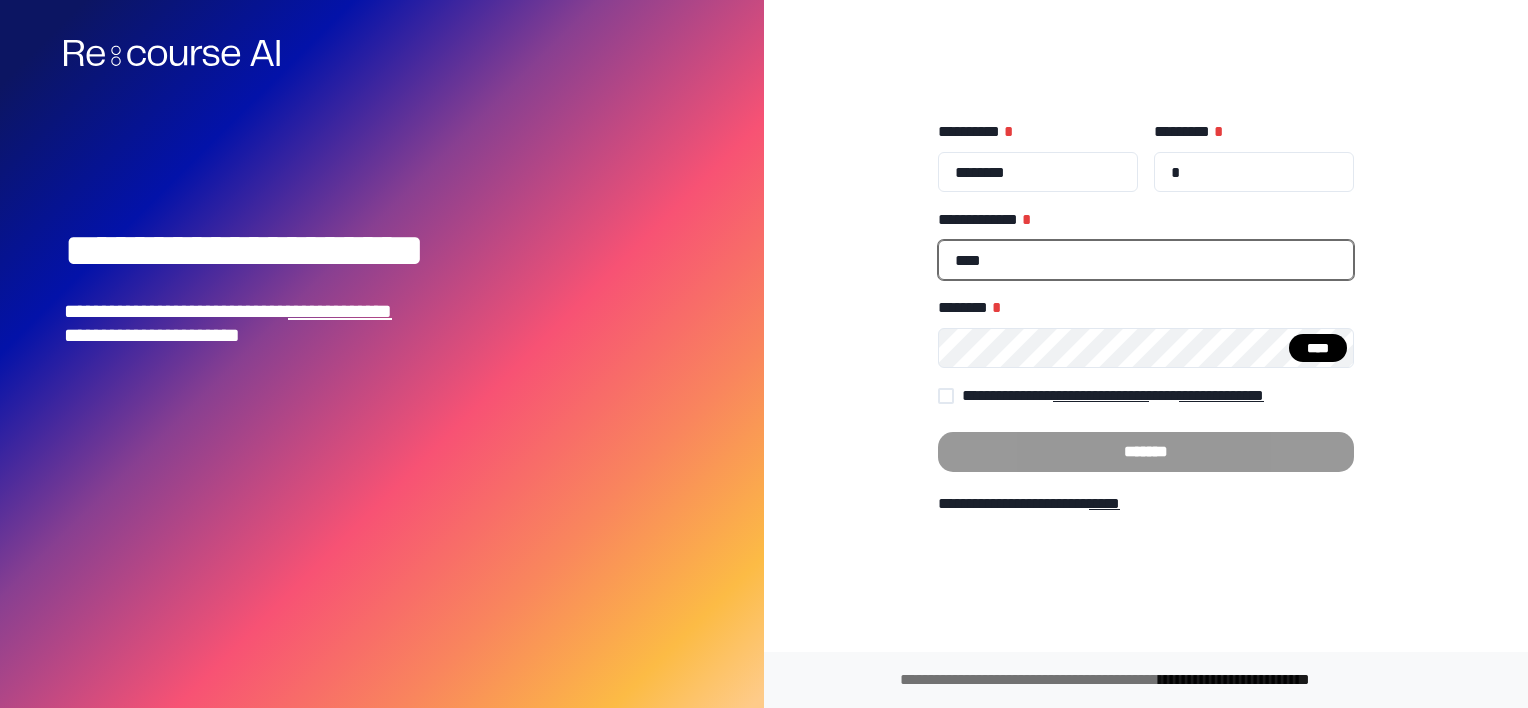 type 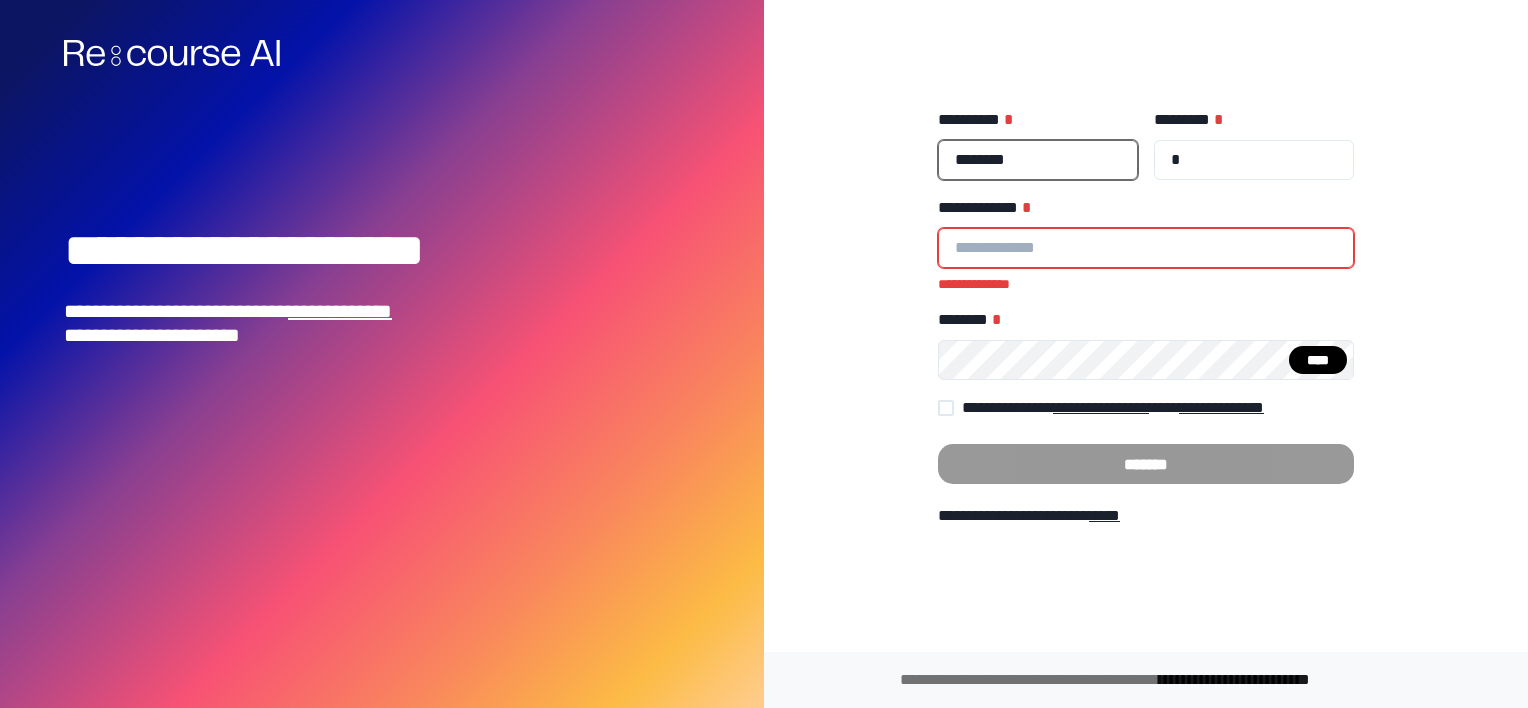 drag, startPoint x: 1040, startPoint y: 169, endPoint x: 833, endPoint y: 154, distance: 207.54277 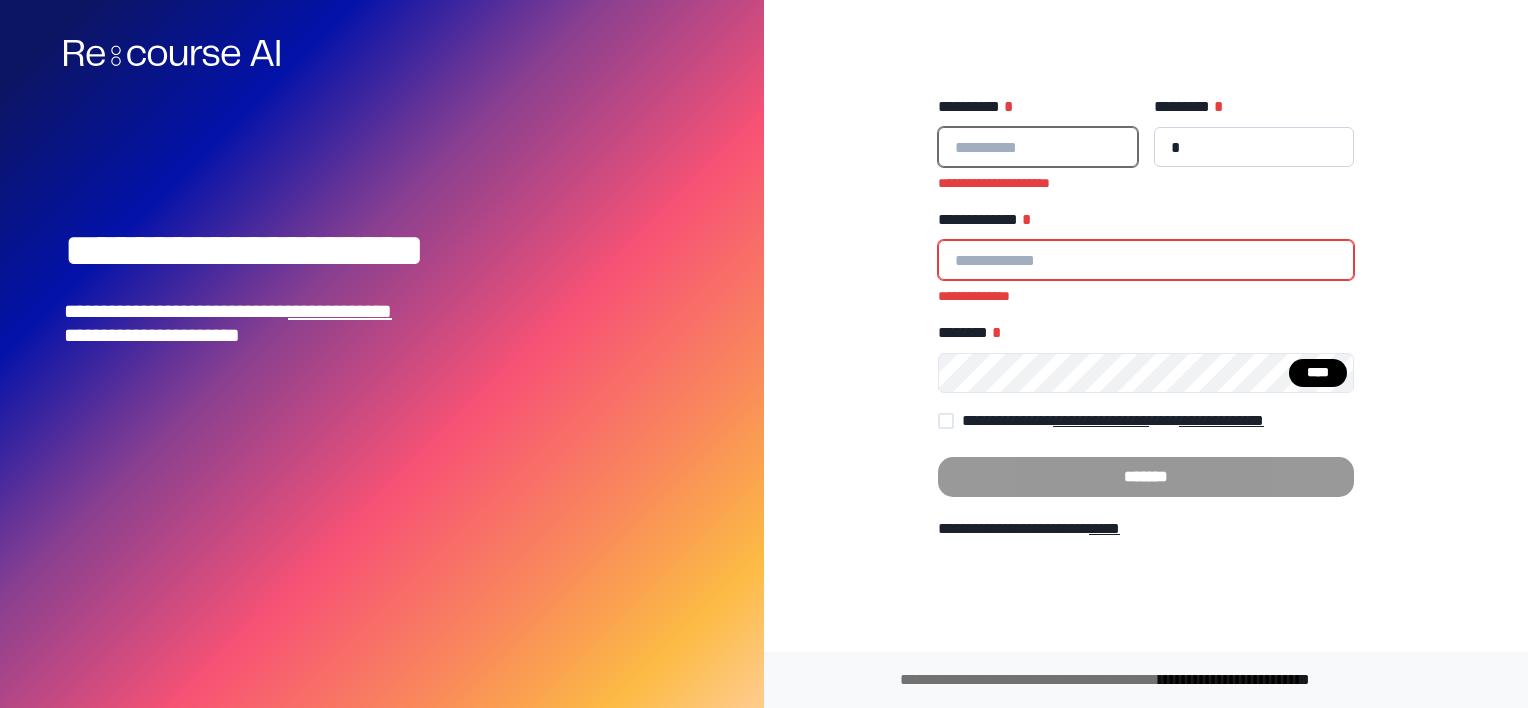 type 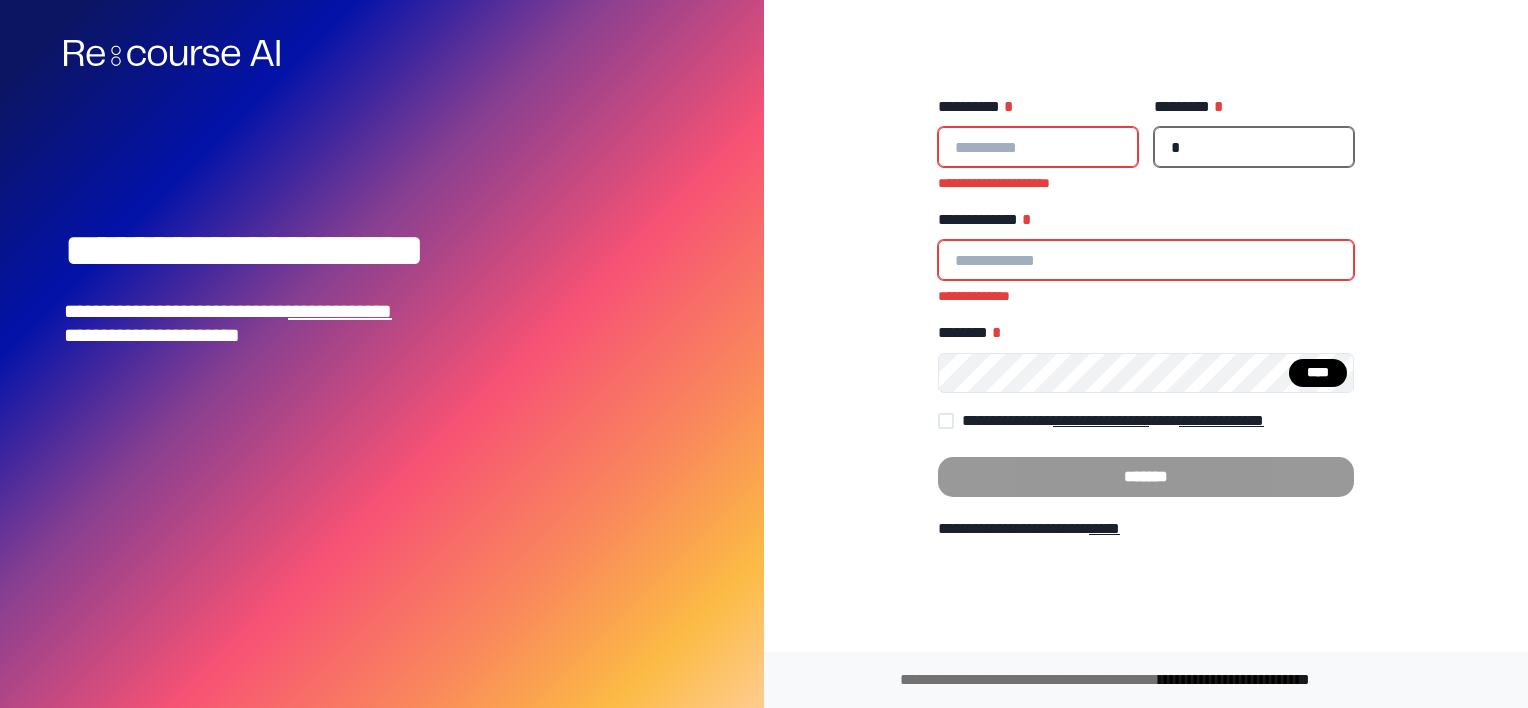click on "********* *" at bounding box center [1254, 147] 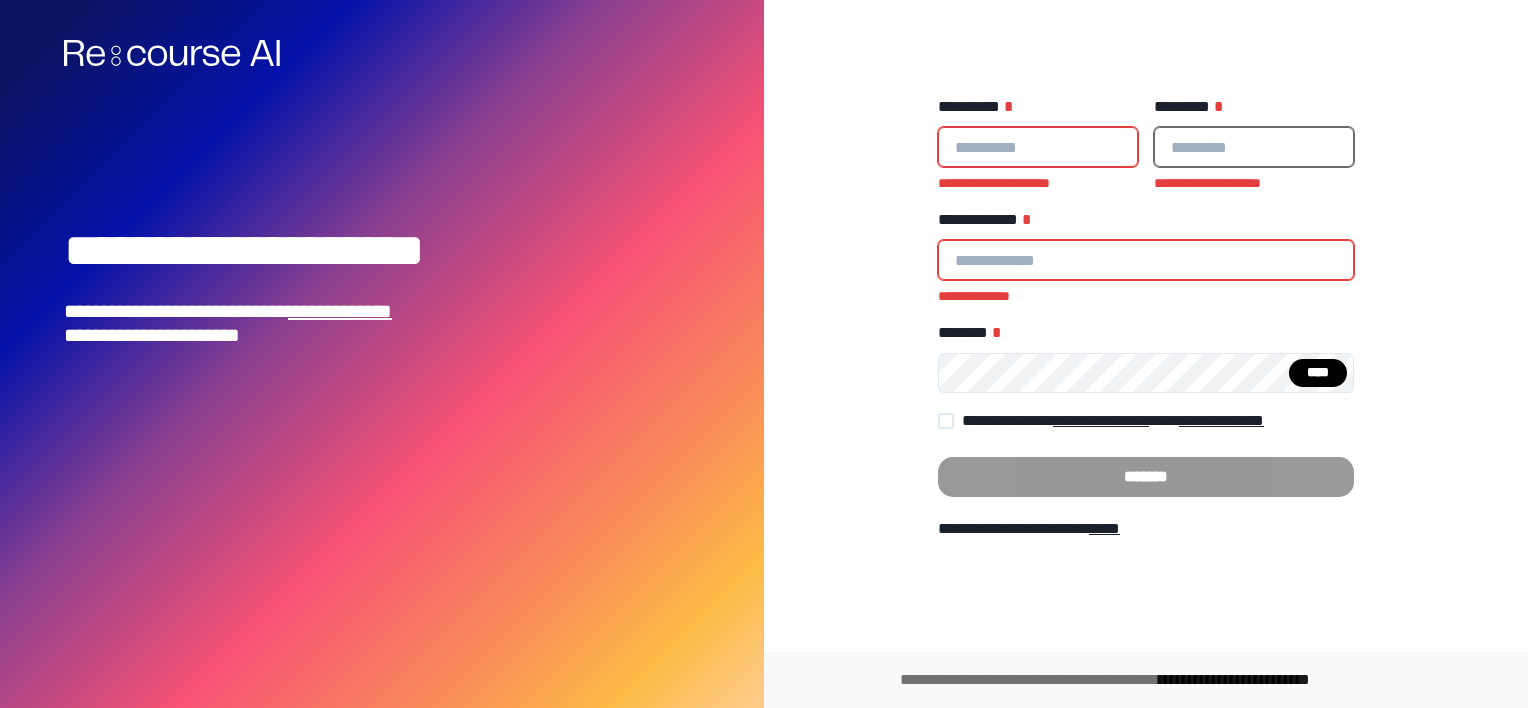 type 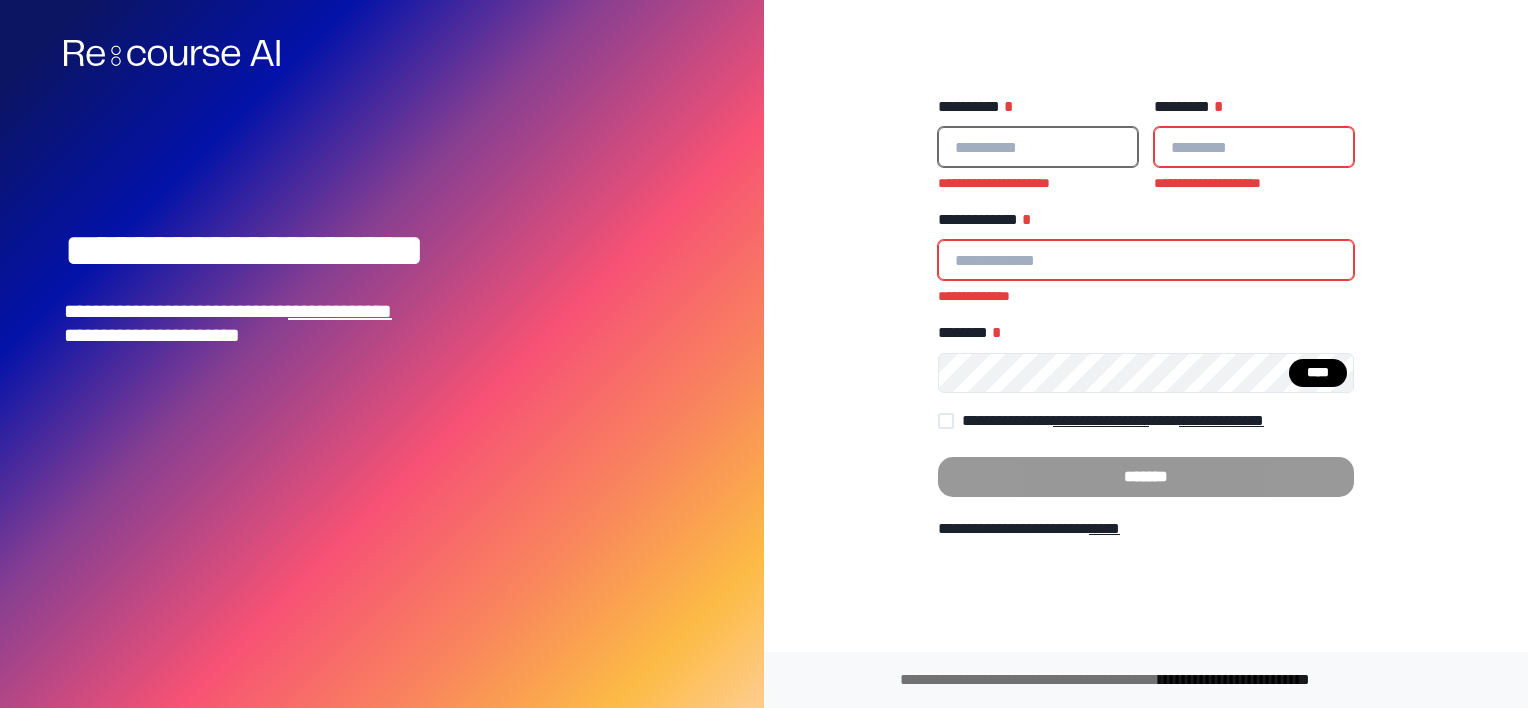 click on "**********" at bounding box center (1038, 147) 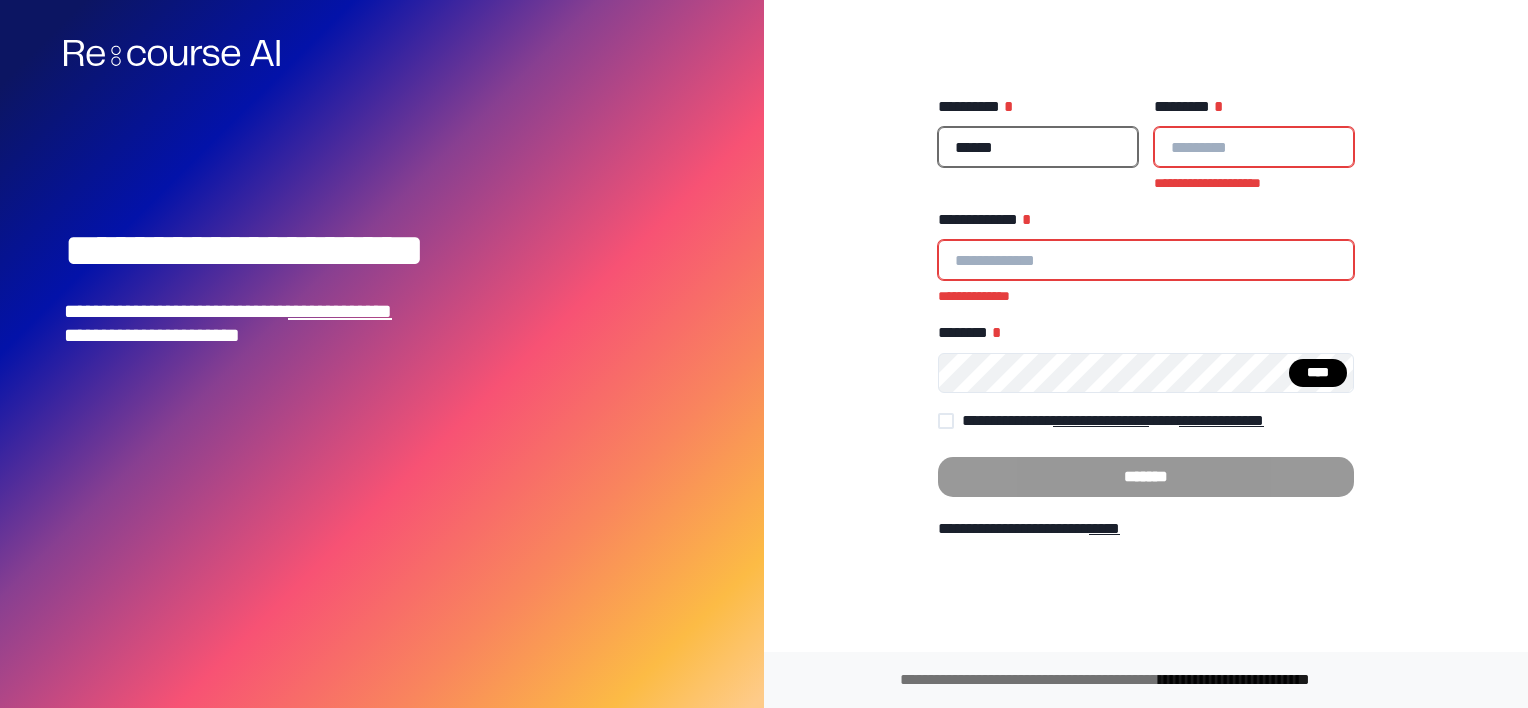 type on "******" 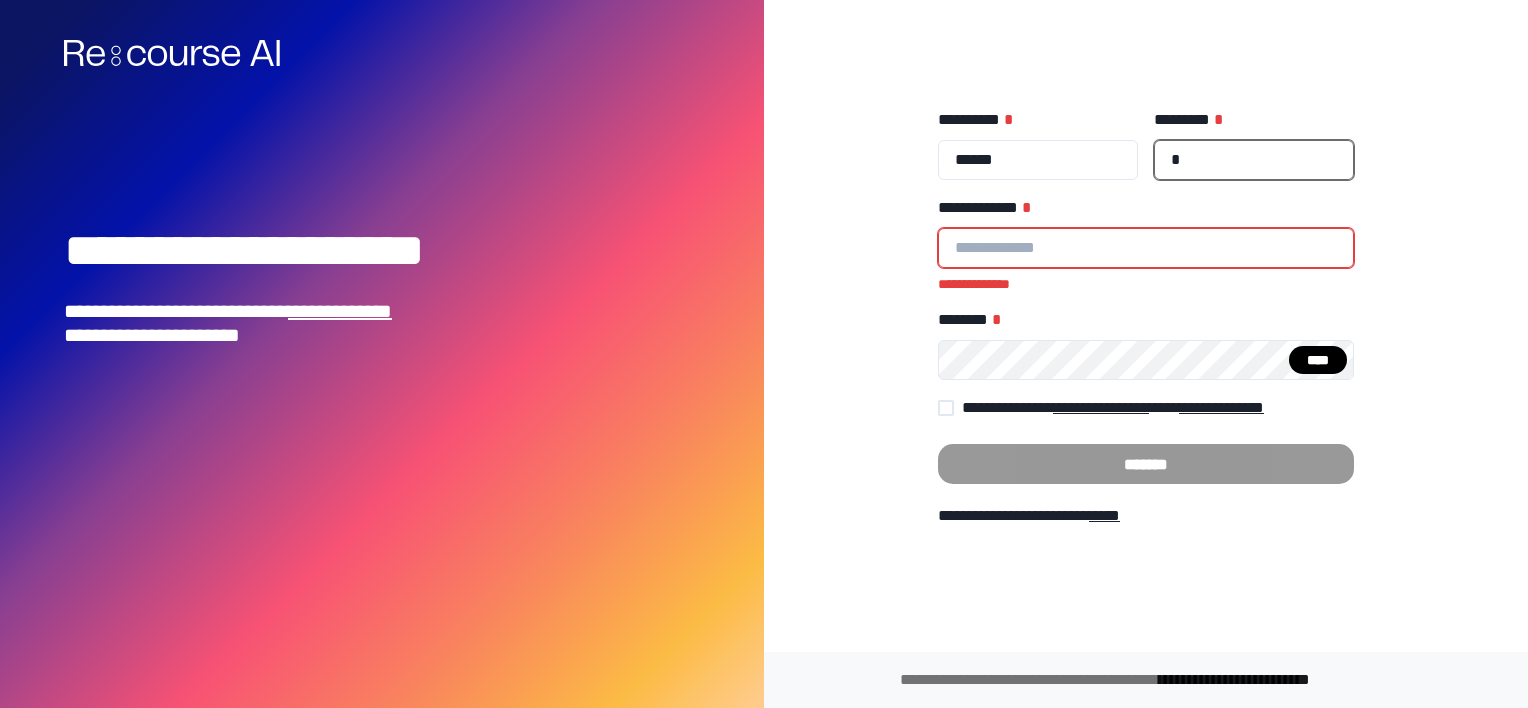 type on "*" 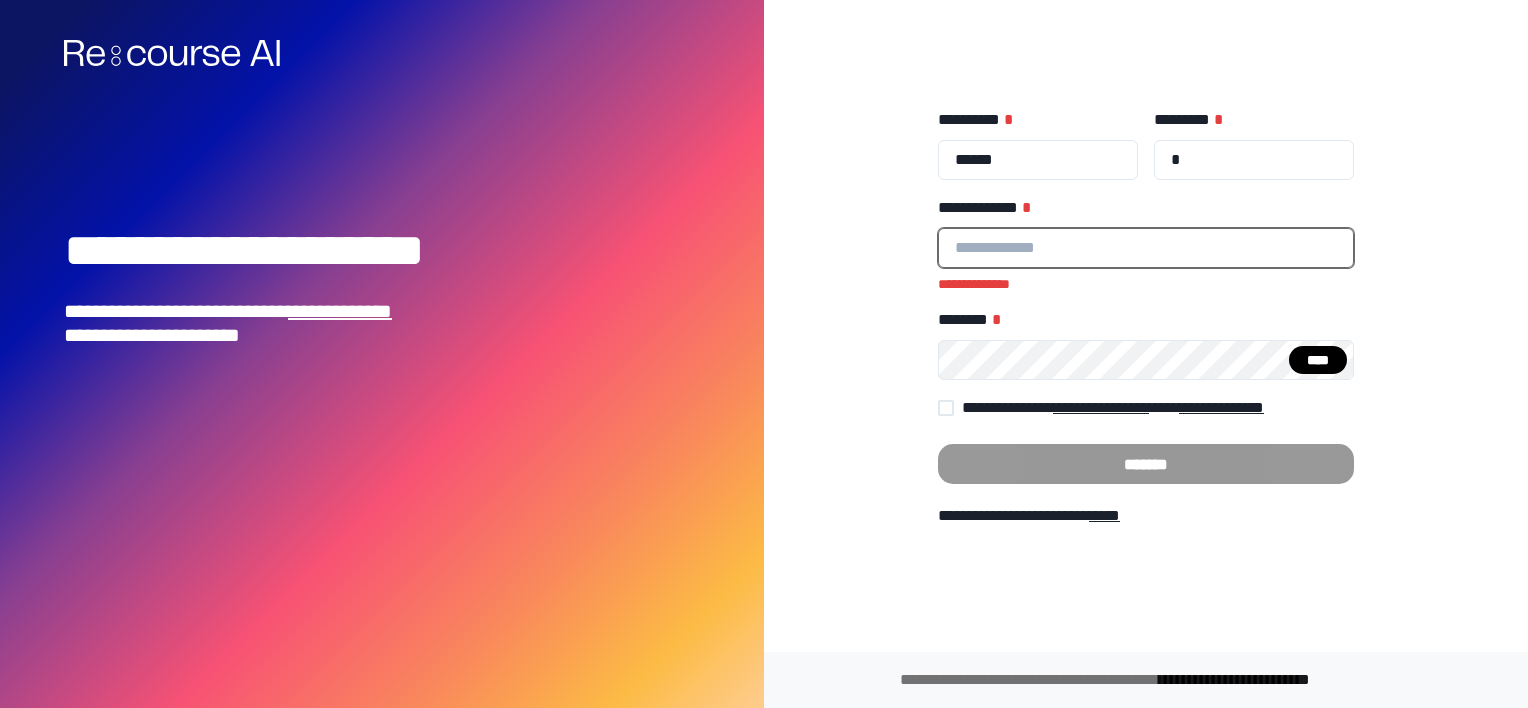 click on "**********" at bounding box center [1146, 248] 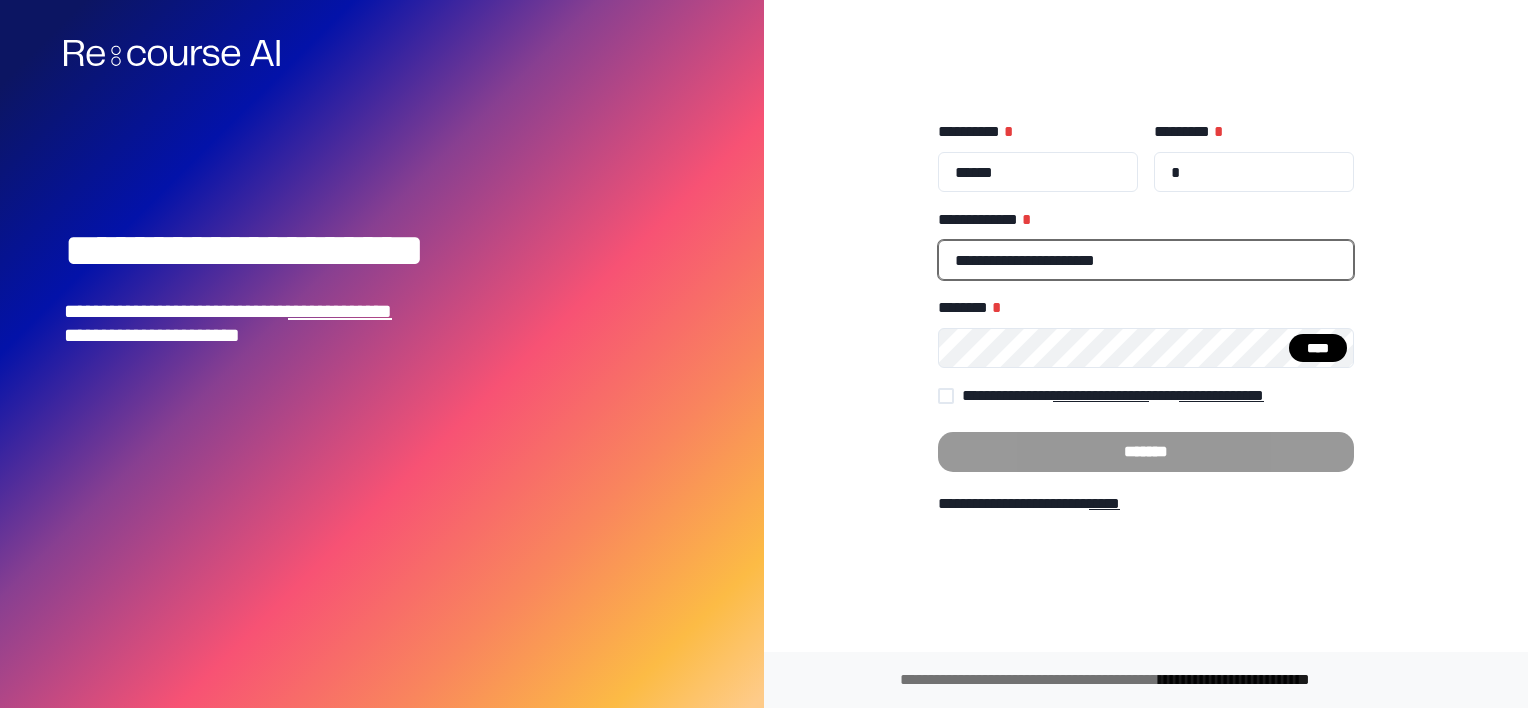 type on "**********" 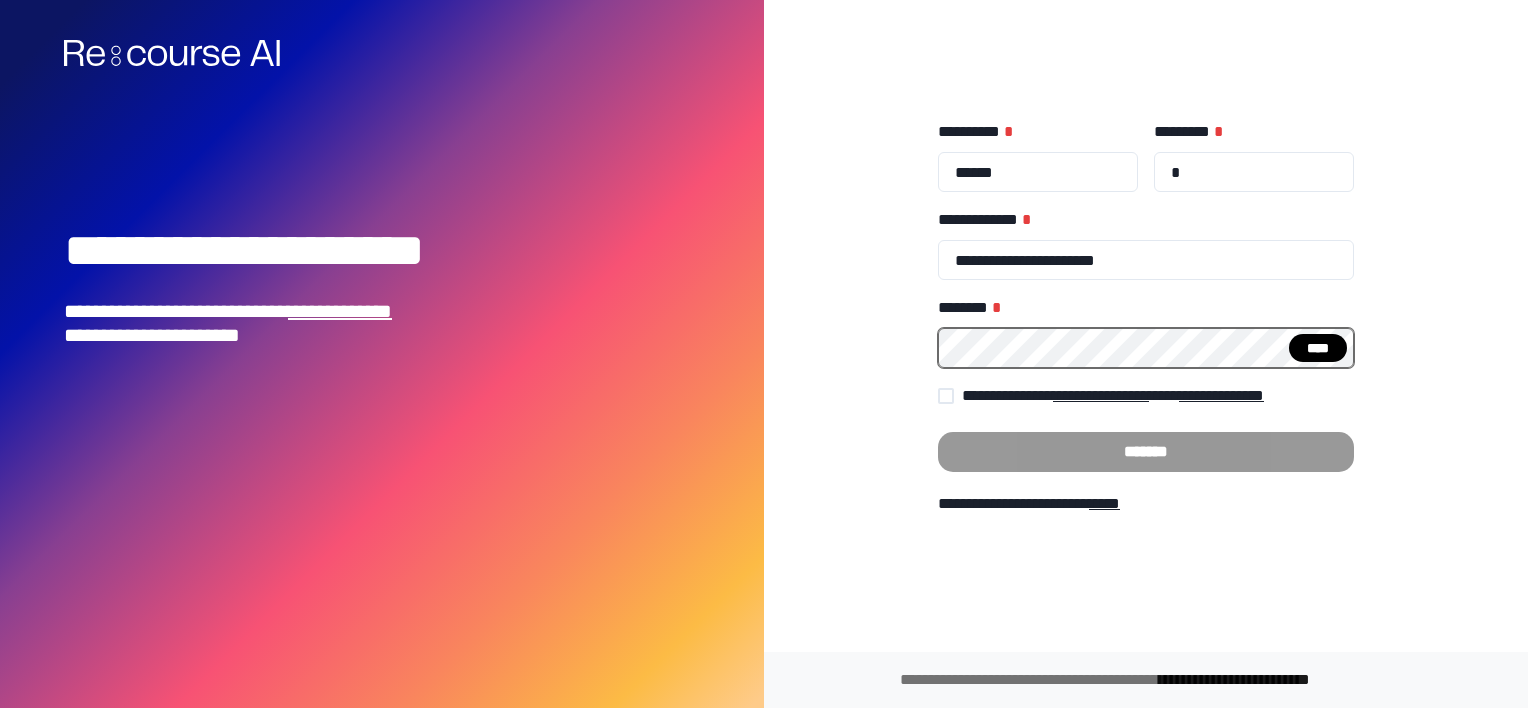 click at bounding box center [946, 396] 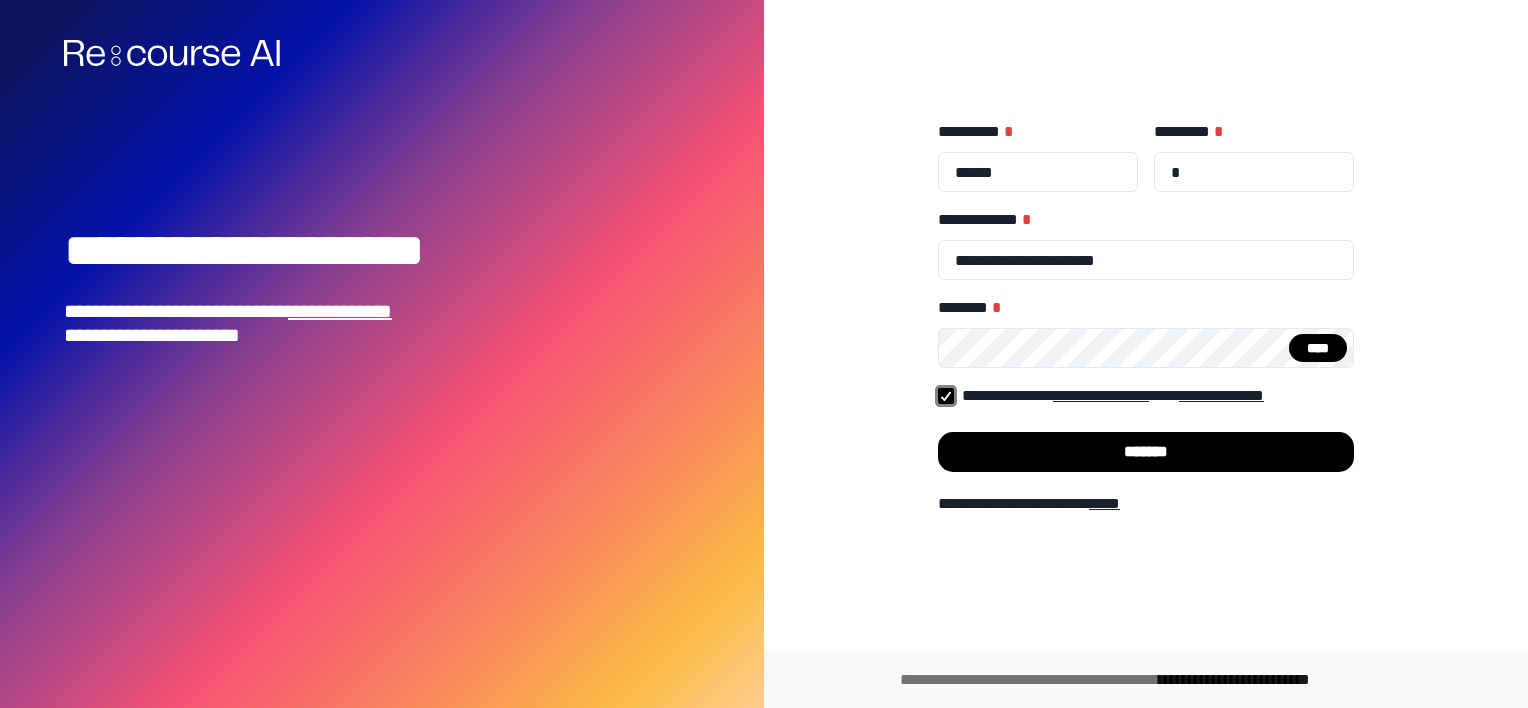 click on "*******" at bounding box center (1146, 452) 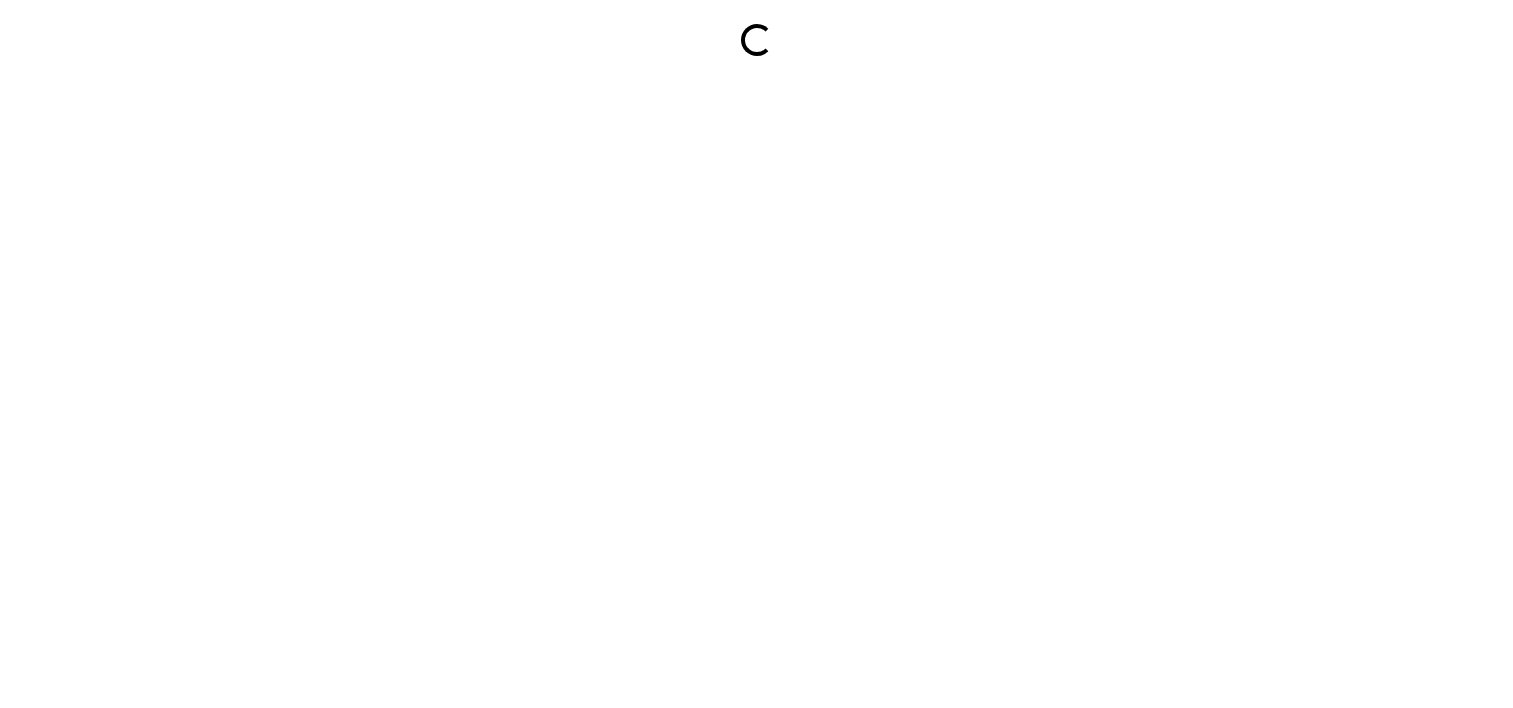 scroll, scrollTop: 0, scrollLeft: 0, axis: both 